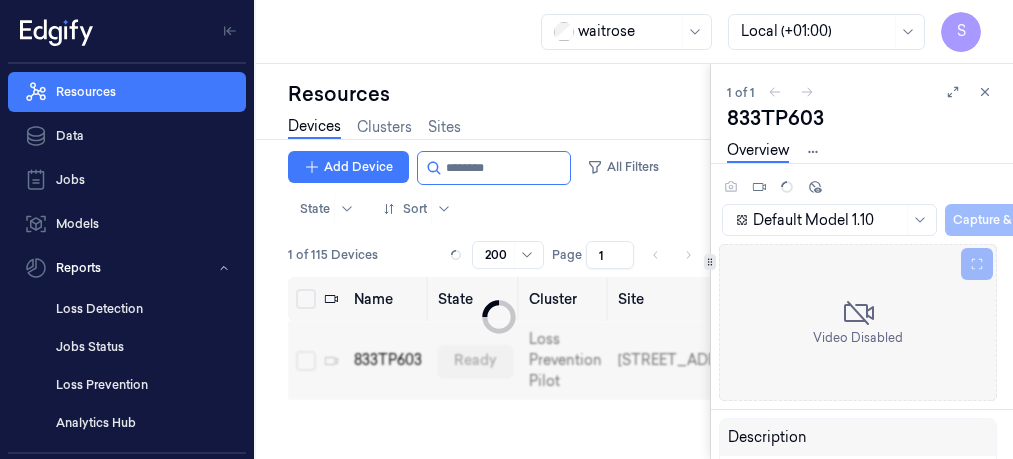 scroll, scrollTop: 0, scrollLeft: 0, axis: both 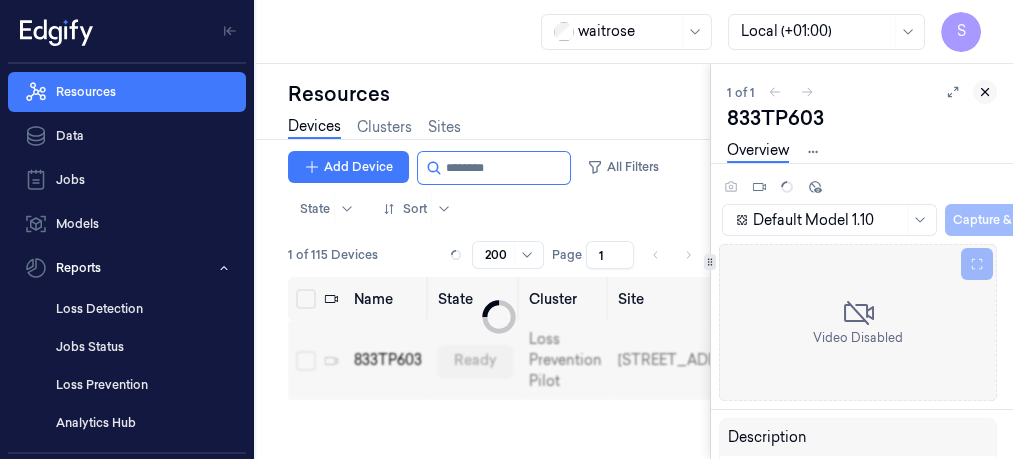 click 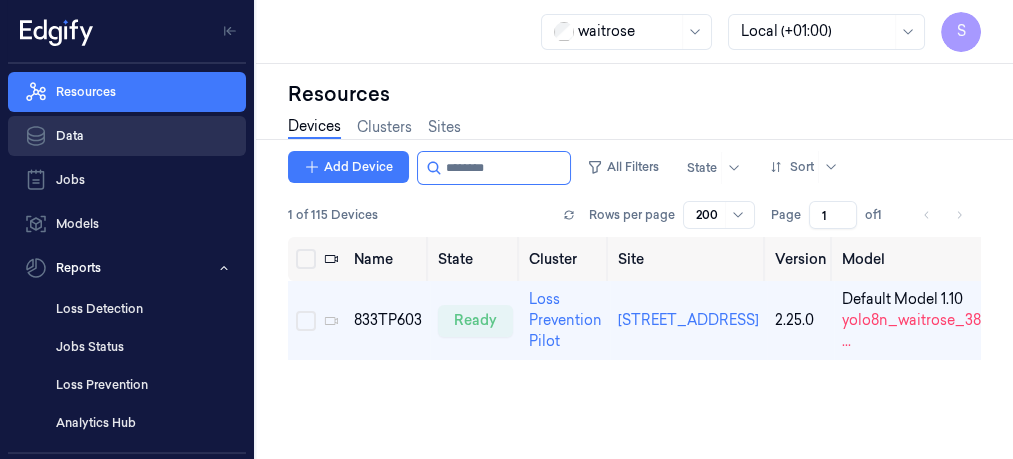 click on "Data" at bounding box center (127, 136) 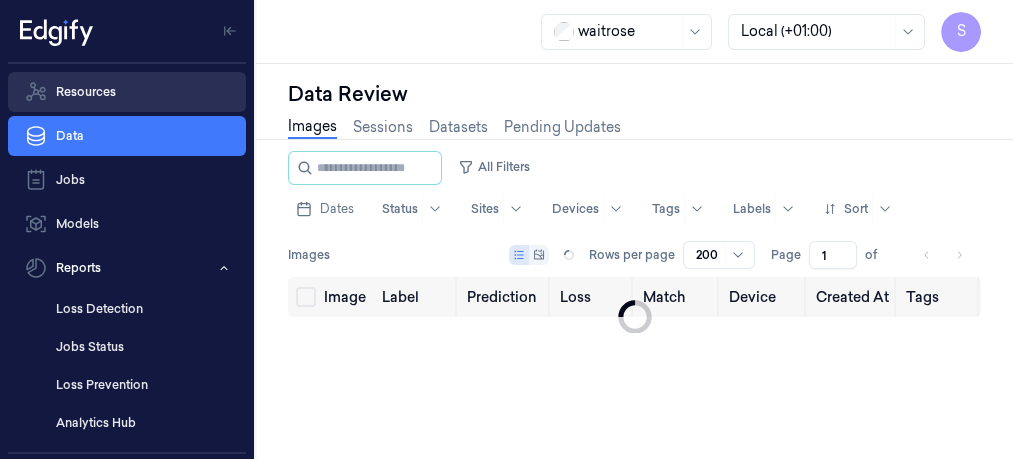 click on "Resources" at bounding box center (127, 92) 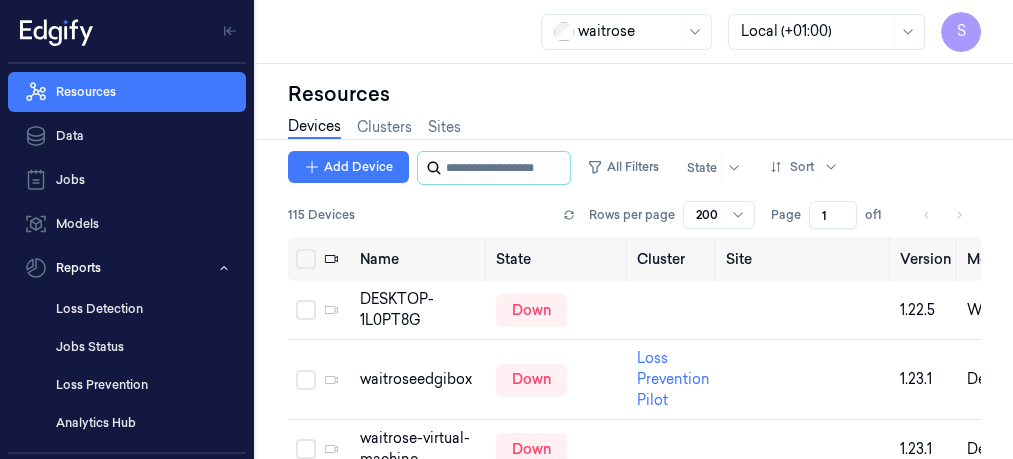 click at bounding box center (506, 168) 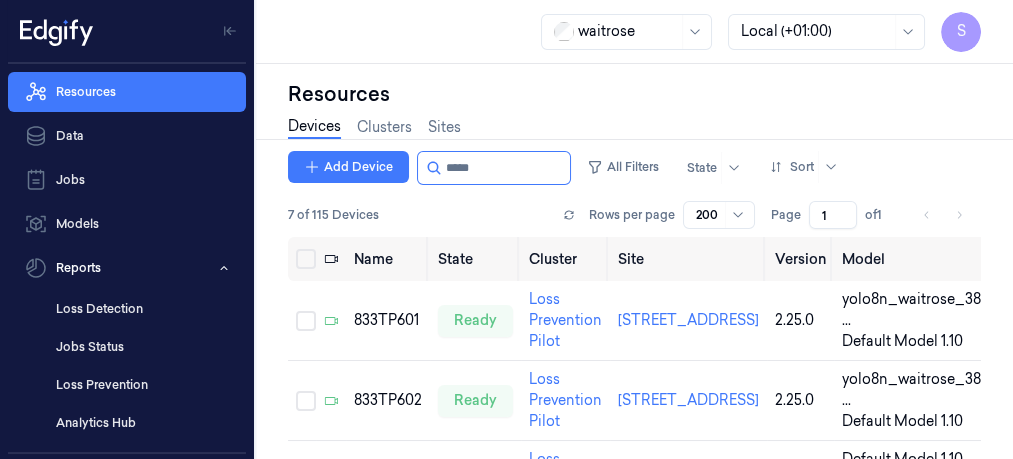 type on "*****" 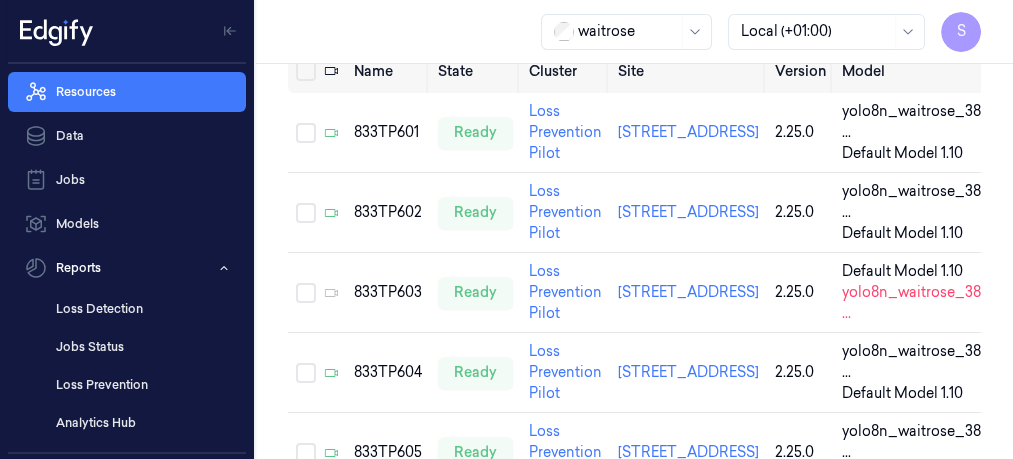scroll, scrollTop: 181, scrollLeft: 0, axis: vertical 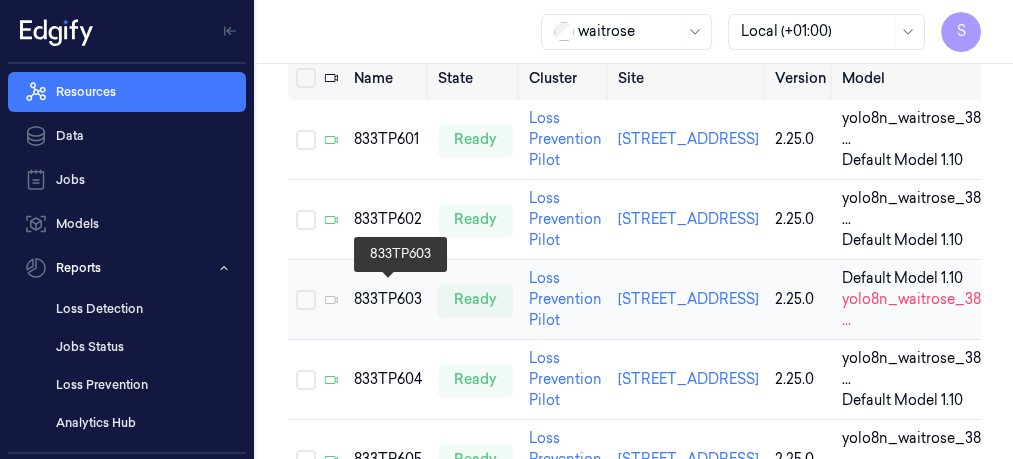 click on "833TP603" at bounding box center (388, 299) 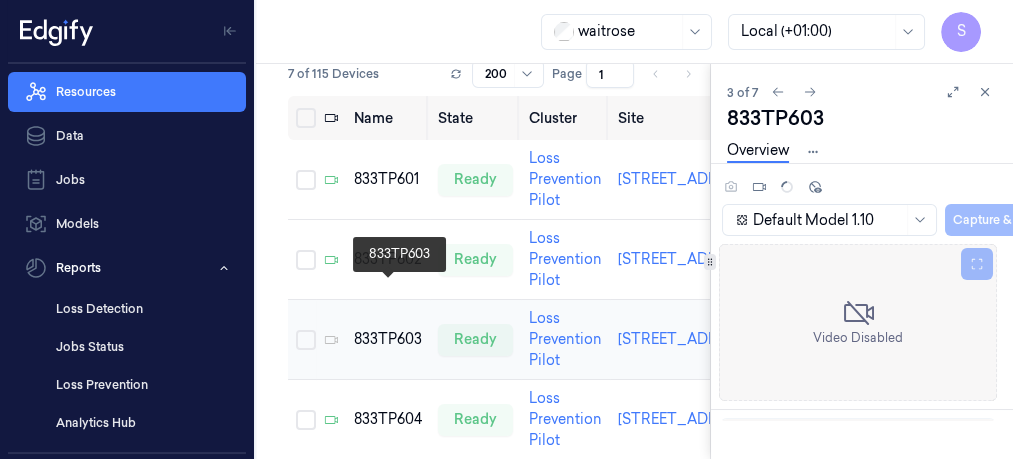 scroll, scrollTop: 0, scrollLeft: 0, axis: both 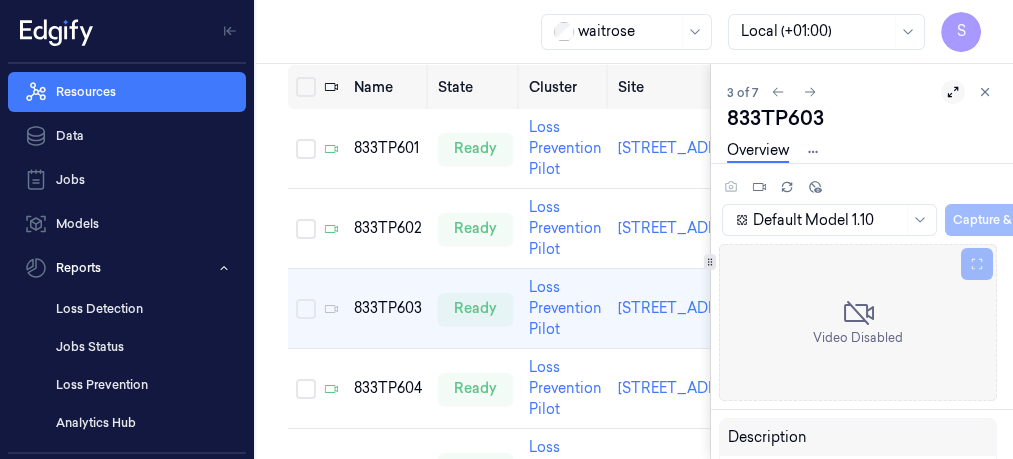 click 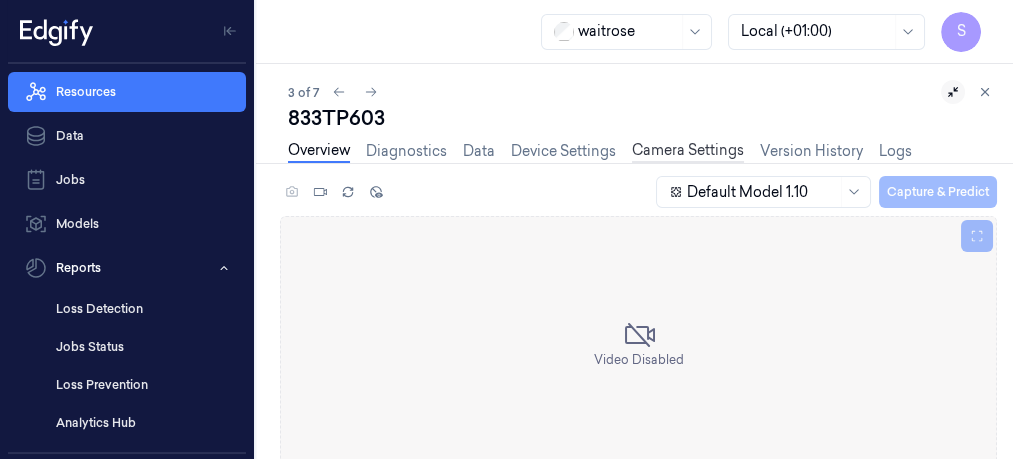 click on "Camera Settings" at bounding box center [688, 151] 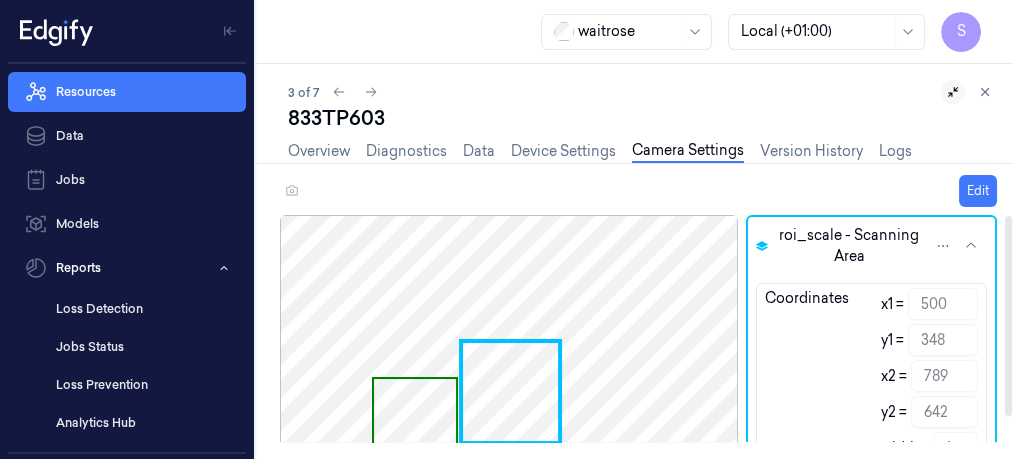 click on "Camera Disabled" at bounding box center (509, 343) 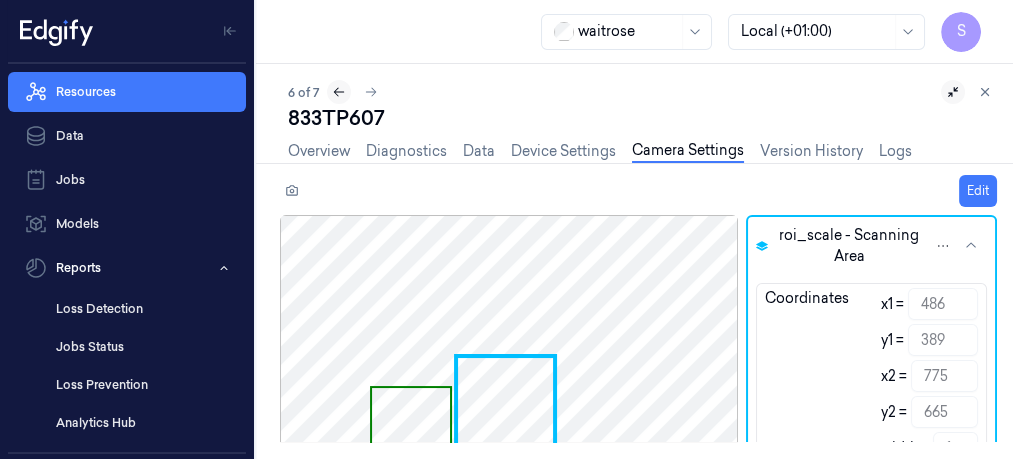 click 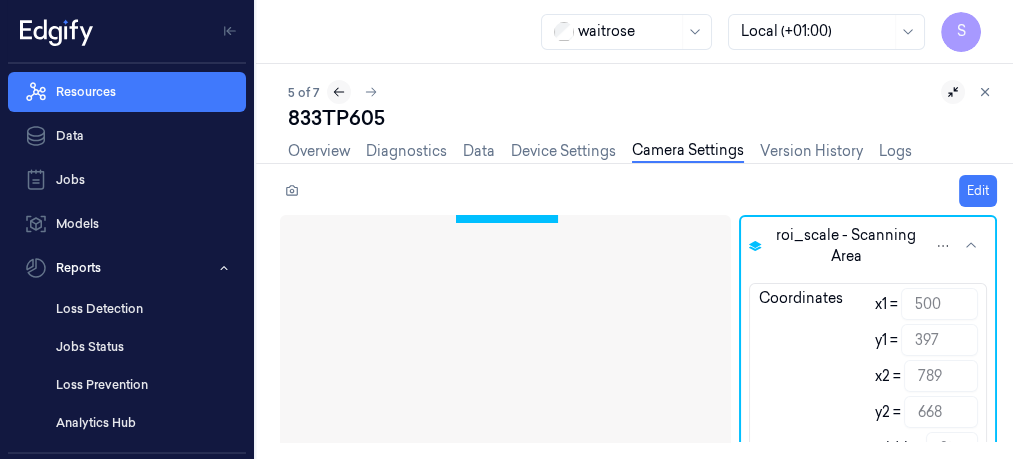 type on "500" 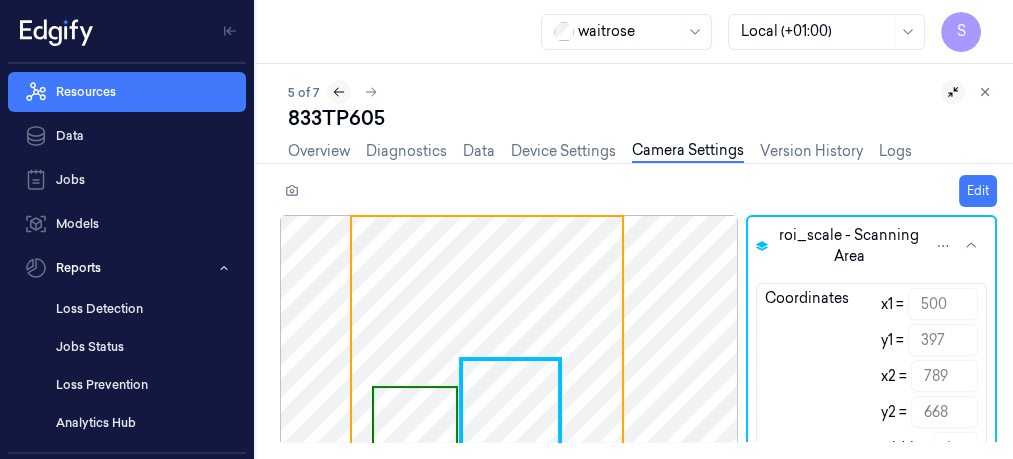 click 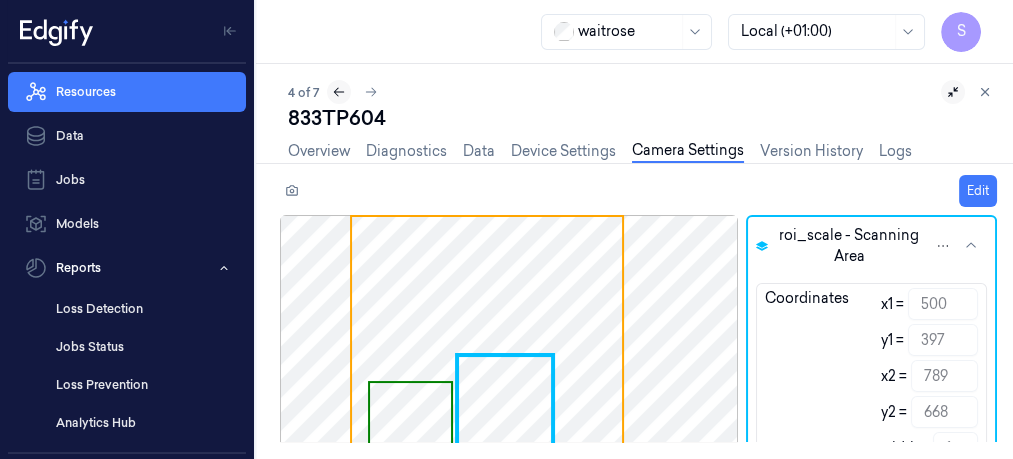 type on "489" 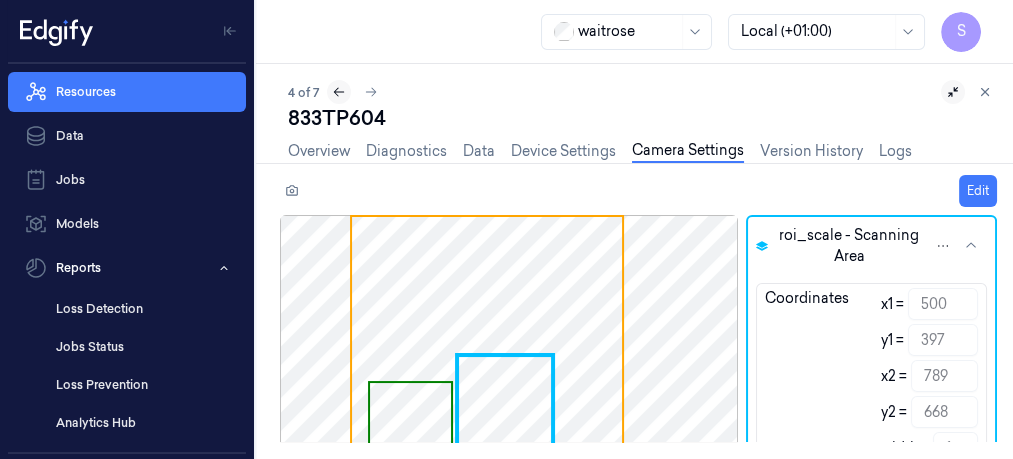 type on "386" 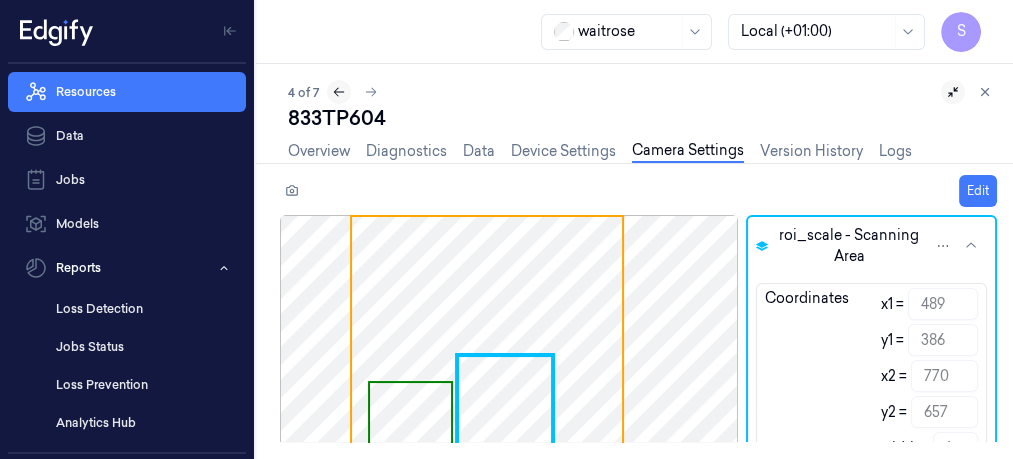 click 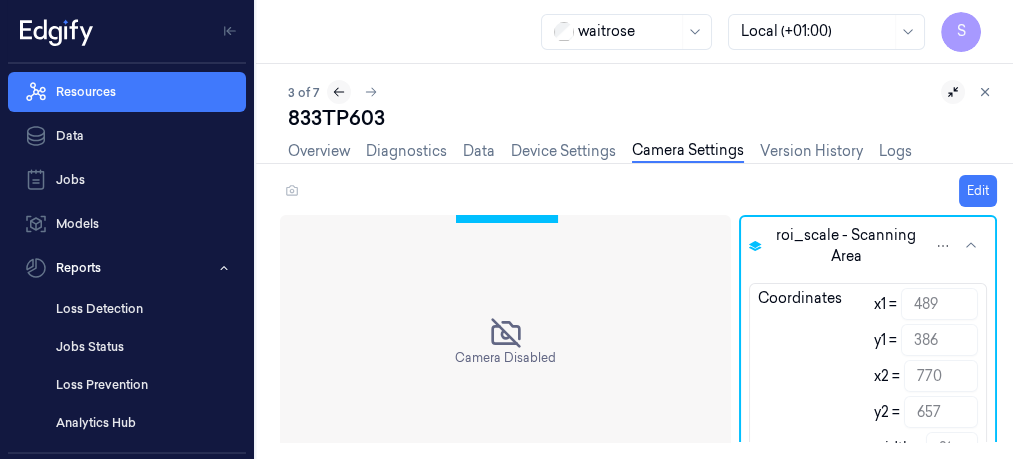 type on "500" 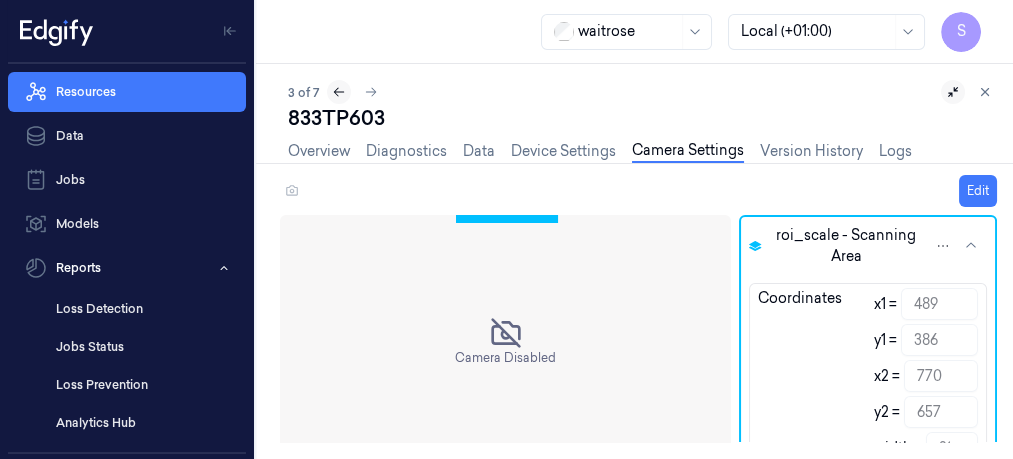 type on "348" 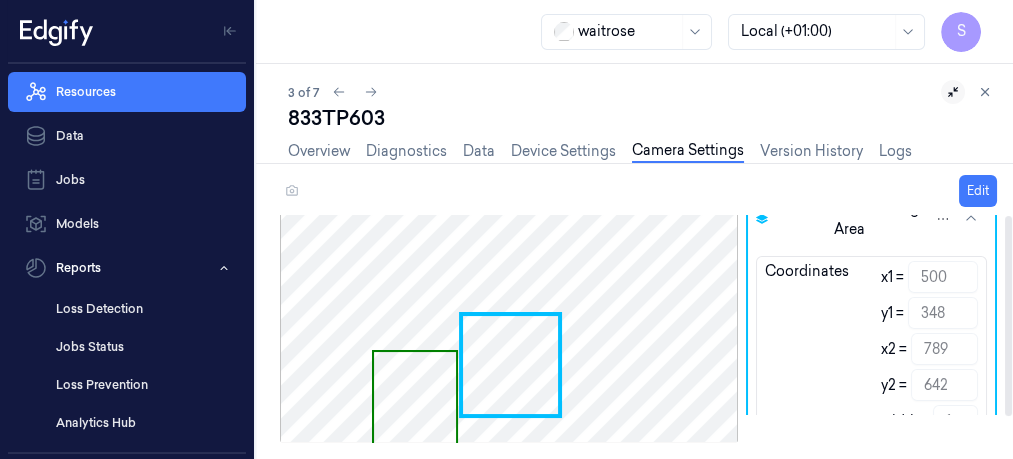scroll, scrollTop: 29, scrollLeft: 0, axis: vertical 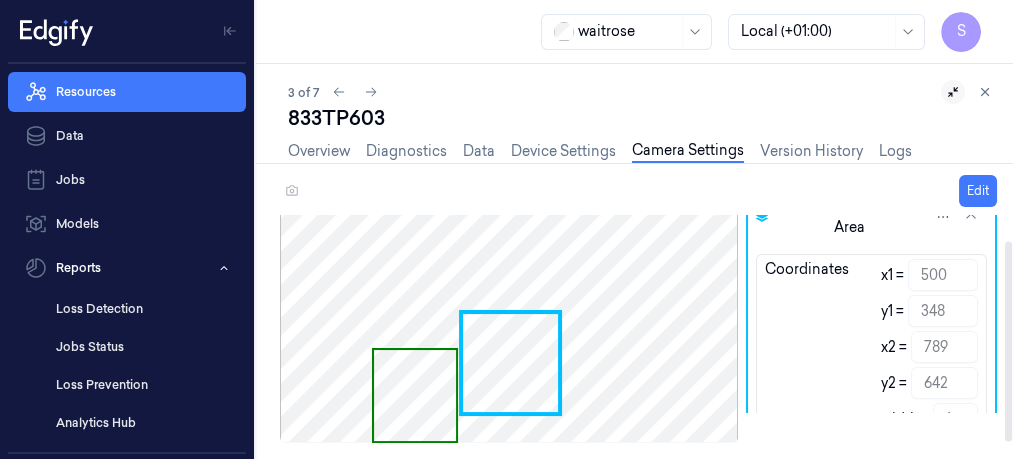 drag, startPoint x: 1008, startPoint y: 287, endPoint x: 1009, endPoint y: 384, distance: 97.00516 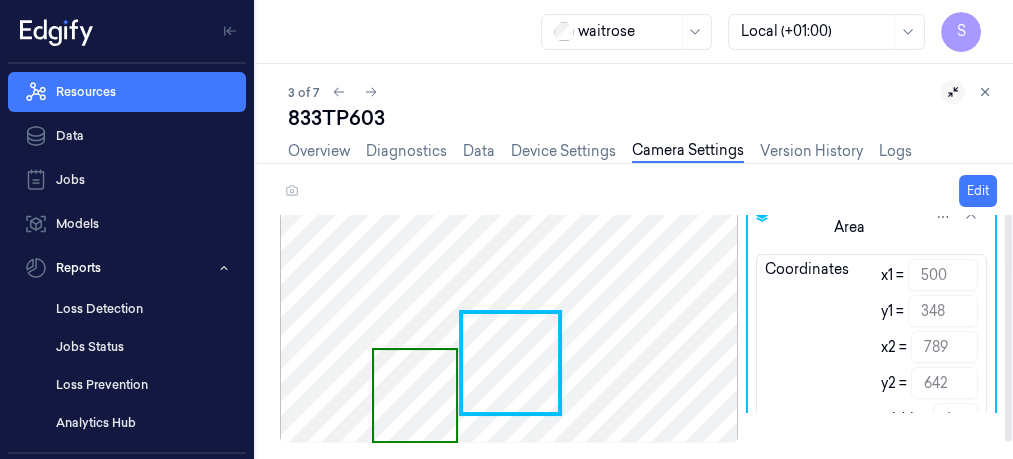 click on "Camera Disabled" at bounding box center (509, 314) 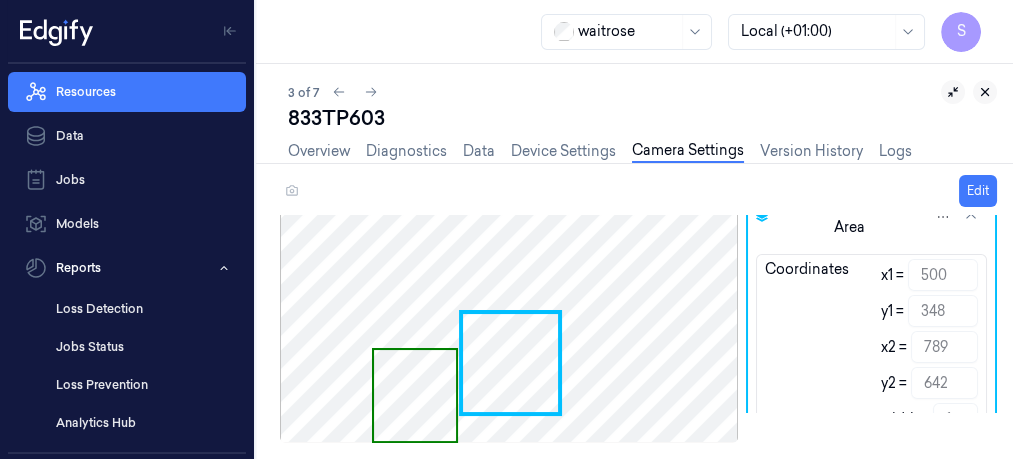 click 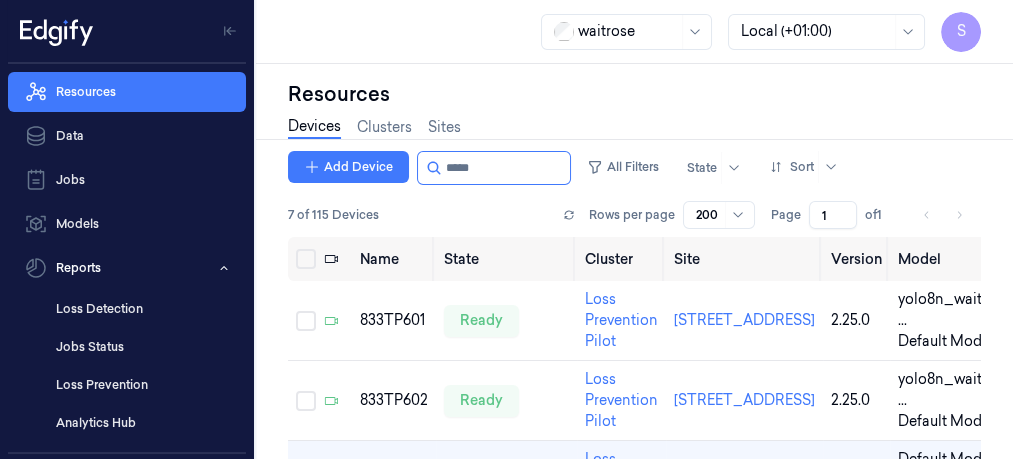 scroll, scrollTop: 0, scrollLeft: 0, axis: both 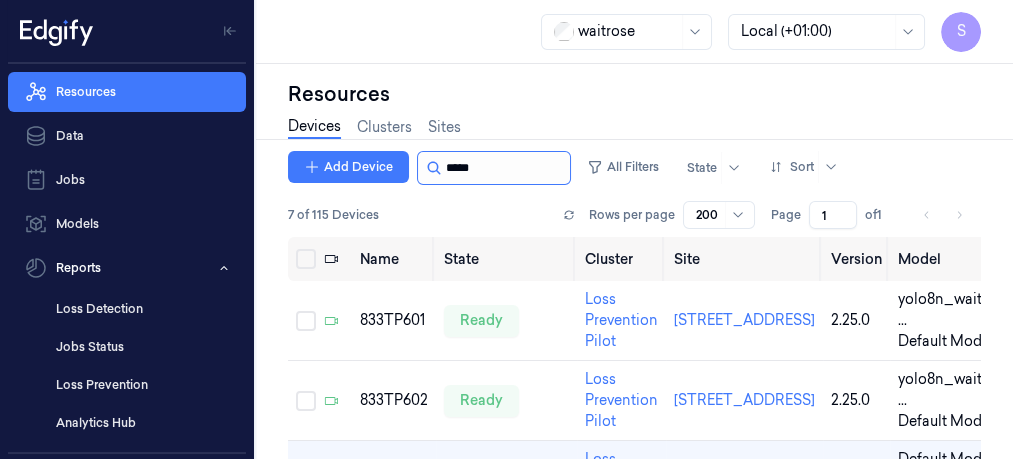 click at bounding box center (506, 168) 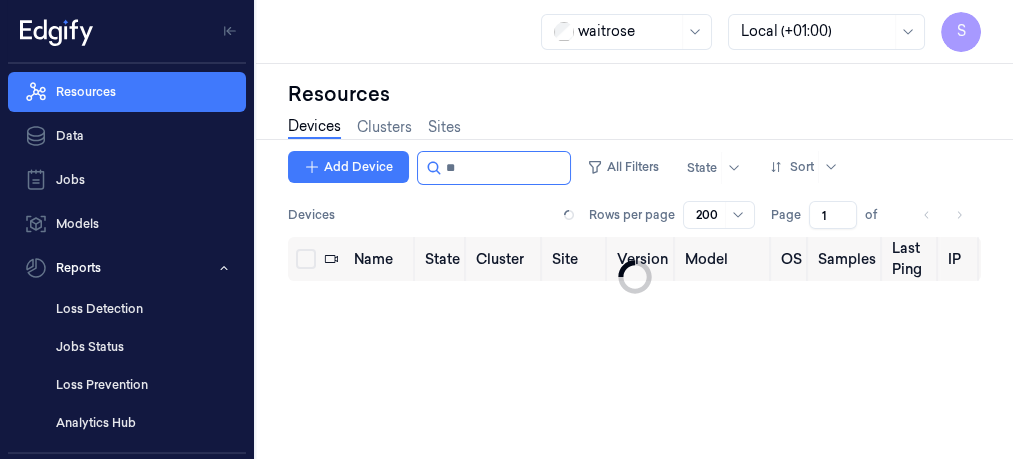 type on "*" 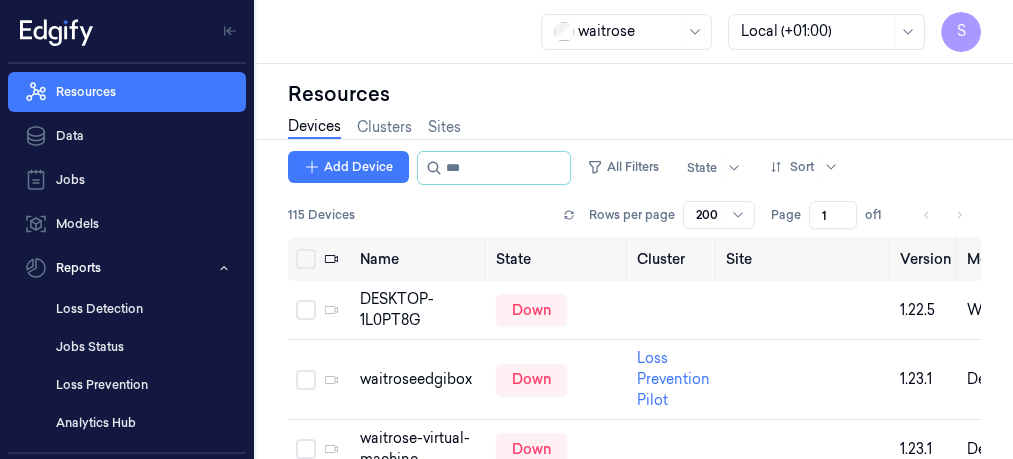 scroll, scrollTop: 3, scrollLeft: 0, axis: vertical 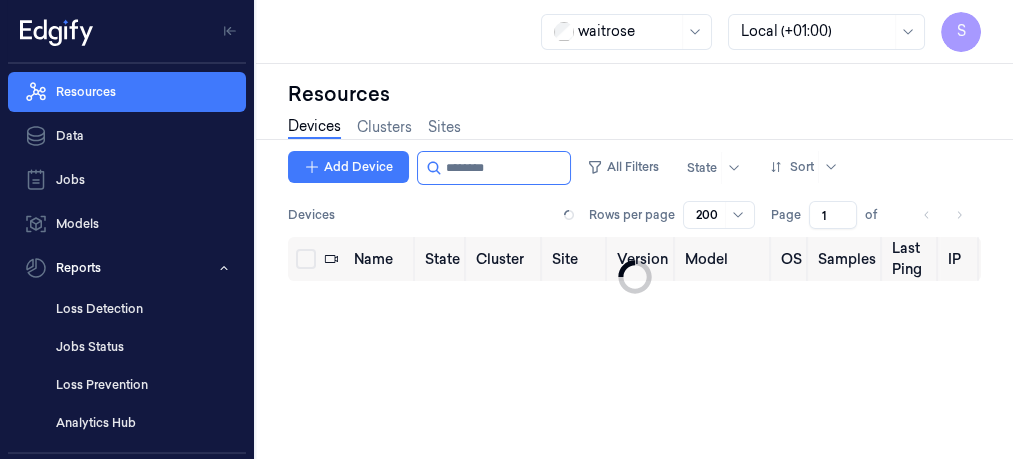 type on "********" 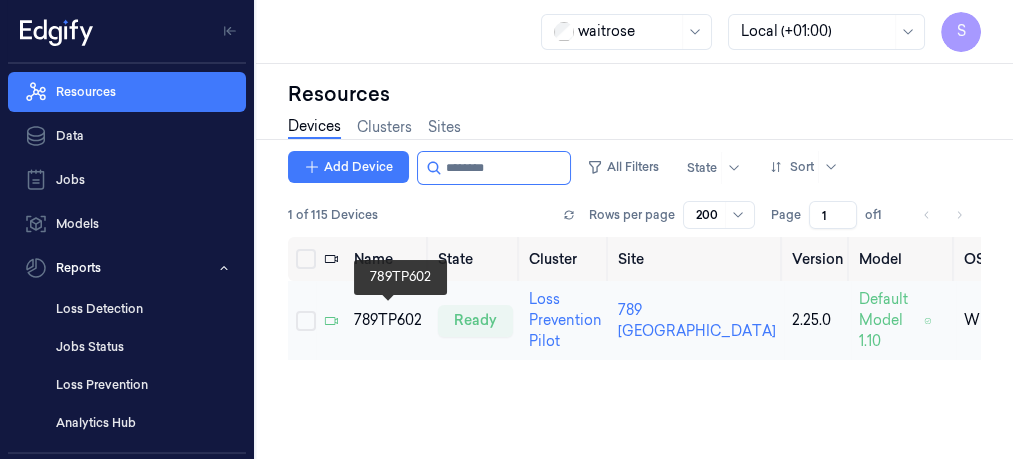 click on "789TP602" at bounding box center [388, 320] 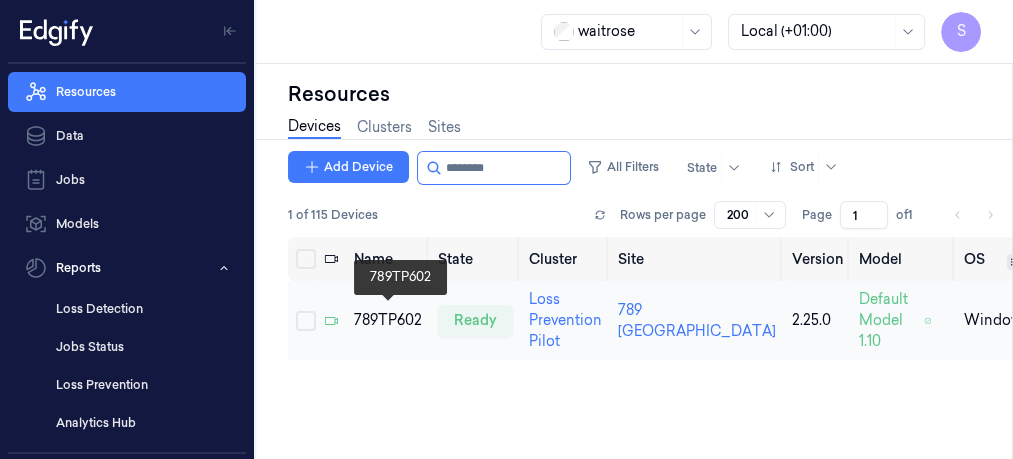 scroll, scrollTop: 0, scrollLeft: 0, axis: both 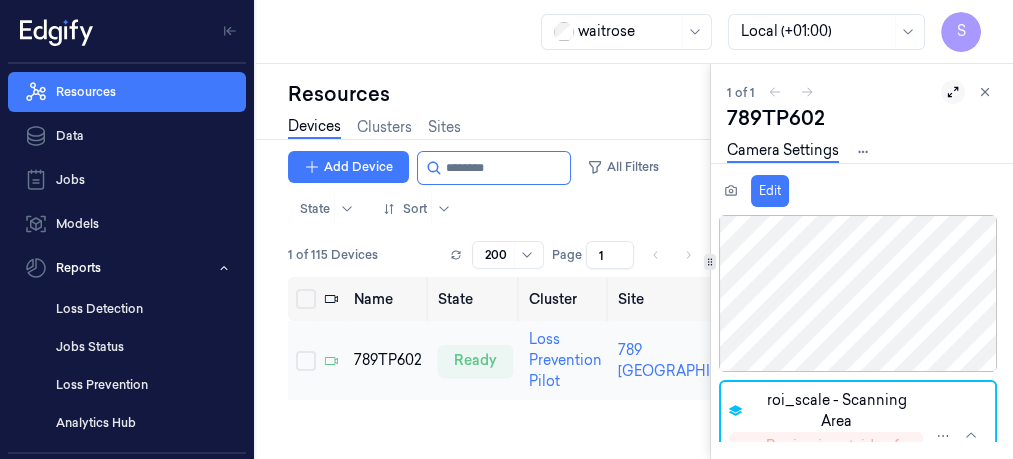 click 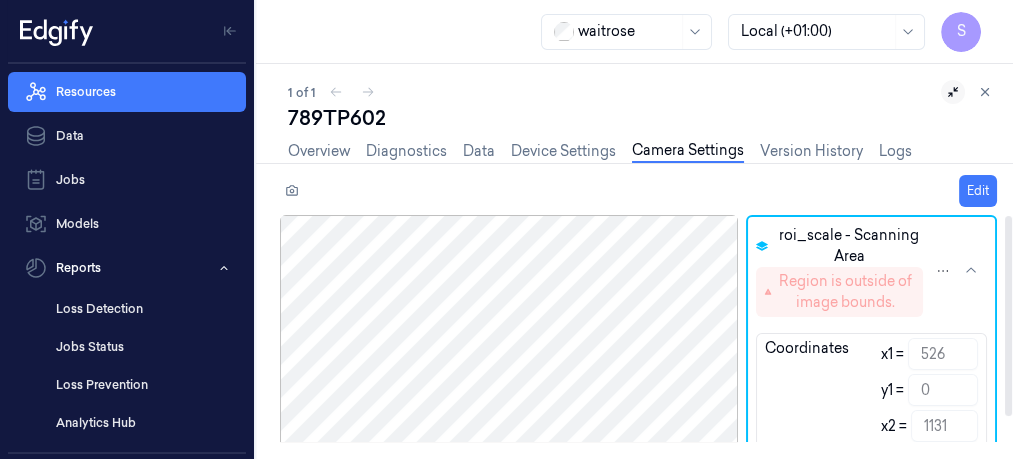 scroll, scrollTop: 29, scrollLeft: 0, axis: vertical 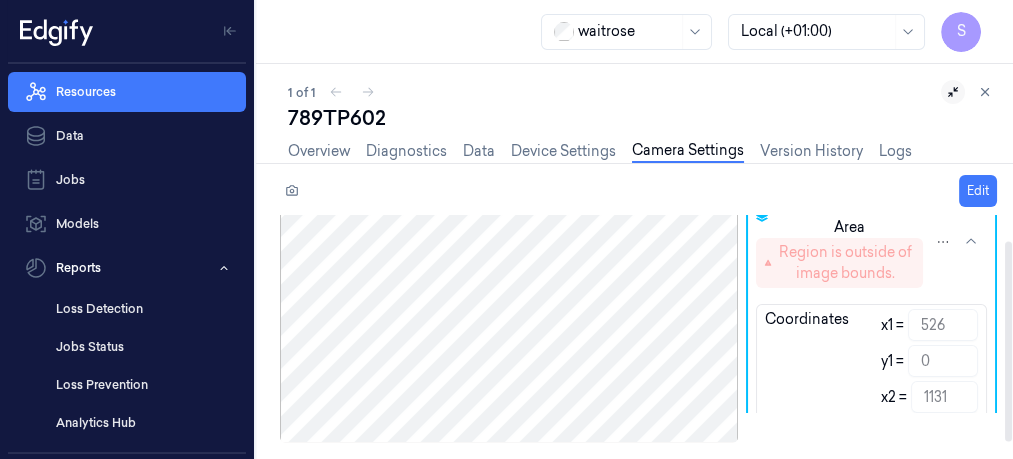 drag, startPoint x: 1009, startPoint y: 244, endPoint x: 1006, endPoint y: 323, distance: 79.05694 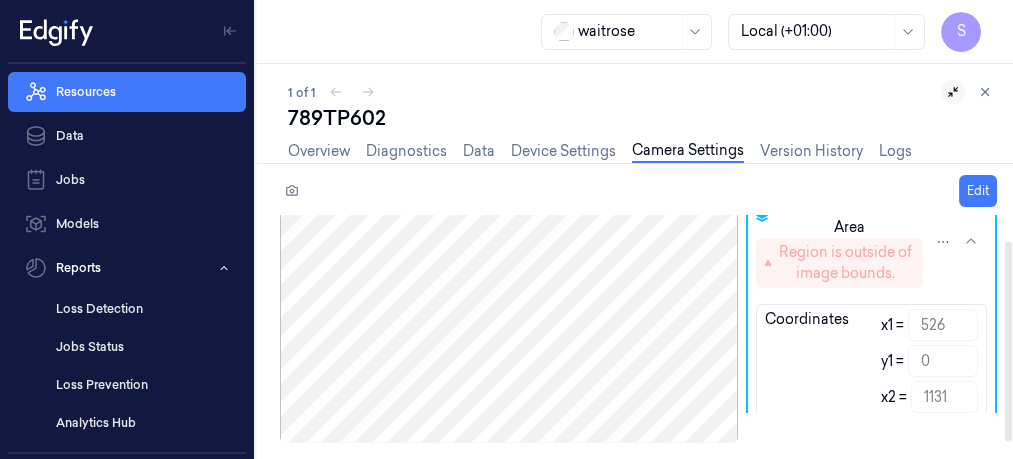 click at bounding box center [1008, 342] 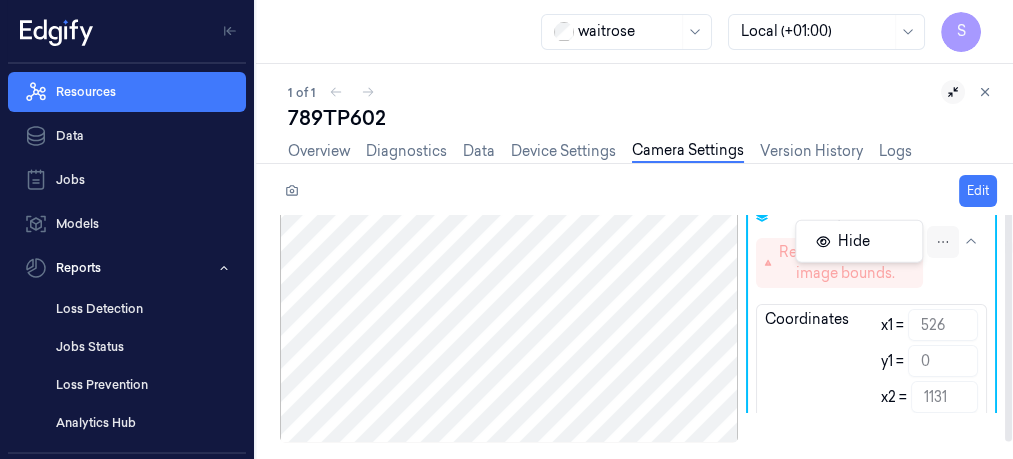 click on "S Resources Data Jobs Models Reports Loss Detection Jobs Status Loss Prevention Analytics Hub Settings About Documentation waitrose Local (+01:00) S 1
of 1 789TP602 Overview Diagnostics Data Device Settings Camera Settings Version History Logs Edit roi_scale - Scanning Area Region is outside of image bounds. Coordinates x1 =  526 y1 =  0 x2 =  1131 y2 =  1080 width =  605 height =  1080 Aspect Ratio 0.56 roi_checkout - Bagging Area Region is outside of image bounds. roi_predictor - Ticket Switching Disabled Region is outside of image bounds. crop_area Disabled Region is outside of image bounds.
Hide" at bounding box center [506, 229] 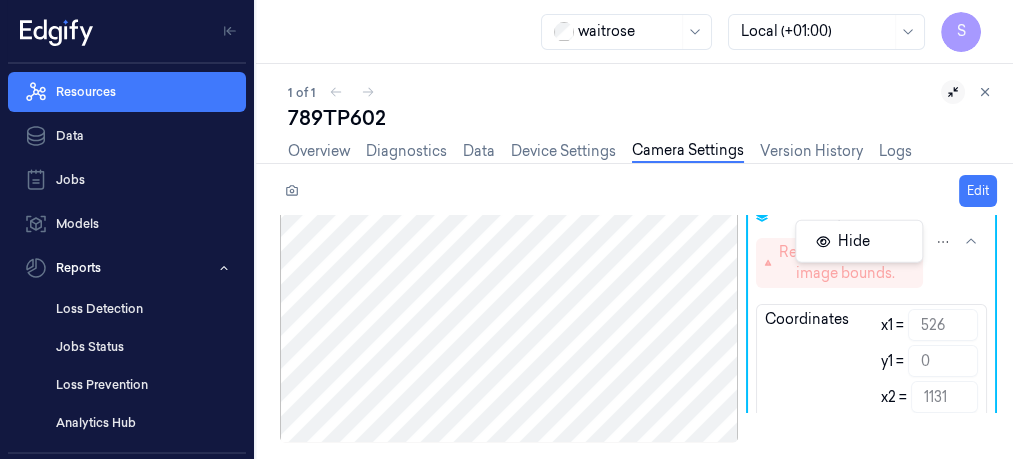 click on "S Resources Data Jobs Models Reports Loss Detection Jobs Status Loss Prevention Analytics Hub Settings About Documentation waitrose Local (+01:00) S 1
of 1 789TP602 Overview Diagnostics Data Device Settings Camera Settings Version History Logs Edit roi_scale - Scanning Area Region is outside of image bounds. Coordinates x1 =  526 y1 =  0 x2 =  1131 y2 =  1080 width =  605 height =  1080 Aspect Ratio 0.56 roi_checkout - Bagging Area Region is outside of image bounds. roi_predictor - Ticket Switching Disabled Region is outside of image bounds. crop_area Disabled Region is outside of image bounds.
Hide" at bounding box center (506, 229) 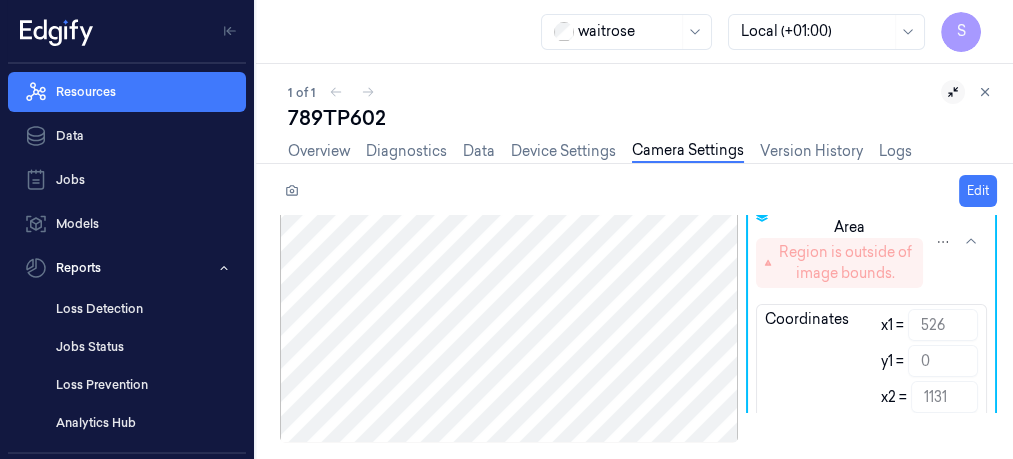 click on "1
of 1" at bounding box center (642, 92) 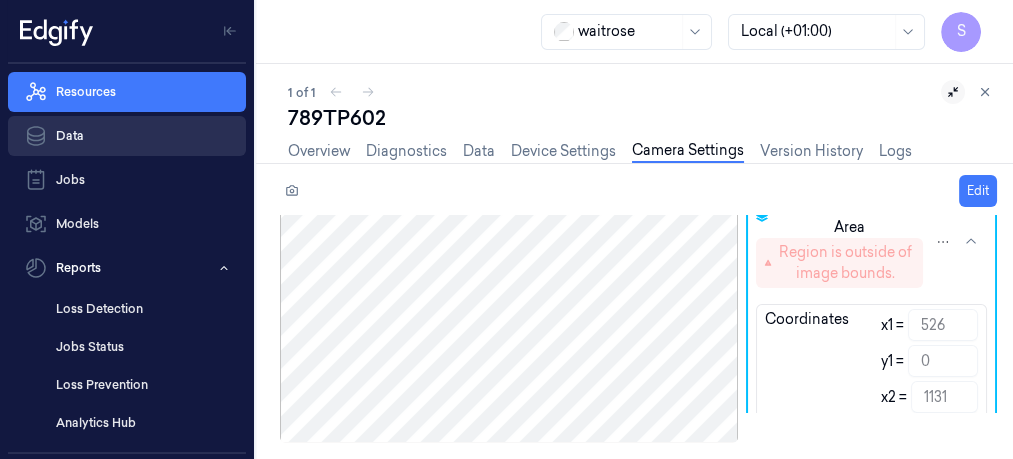 click on "Data" at bounding box center [127, 136] 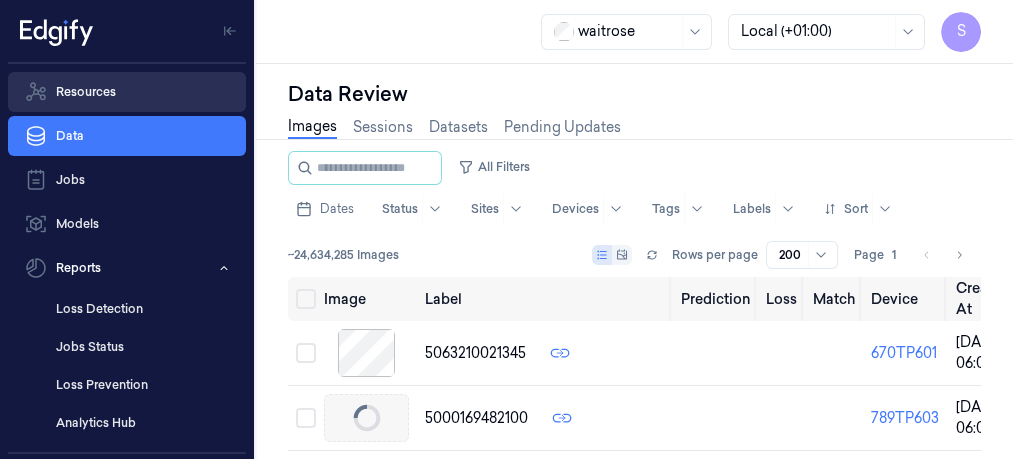 click on "Resources" at bounding box center (127, 92) 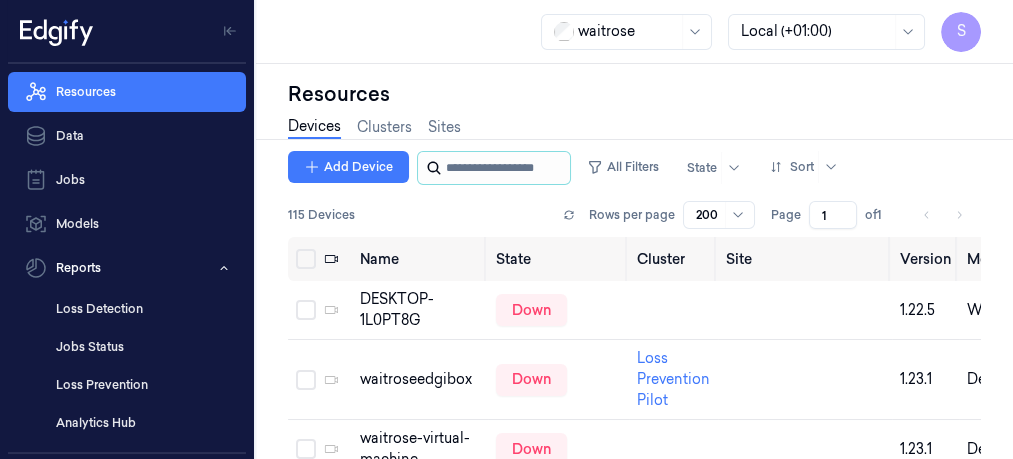 click at bounding box center (506, 168) 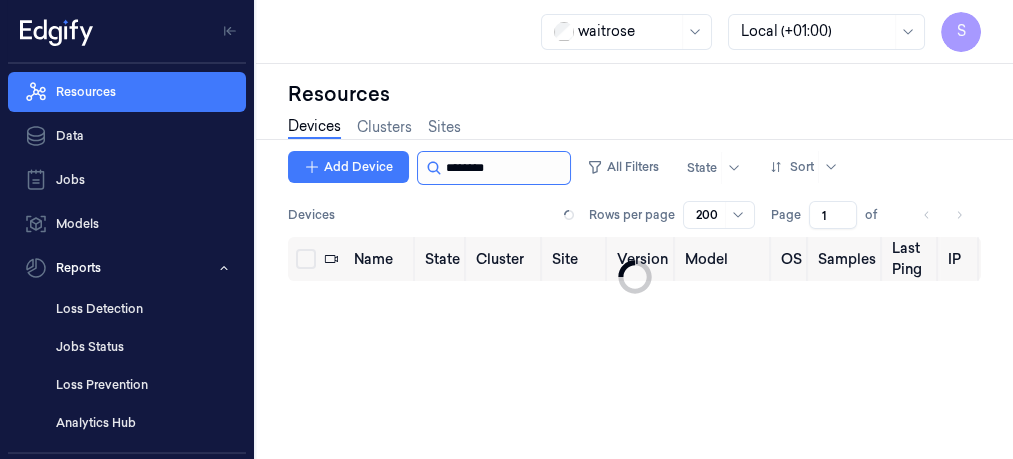 click at bounding box center [506, 168] 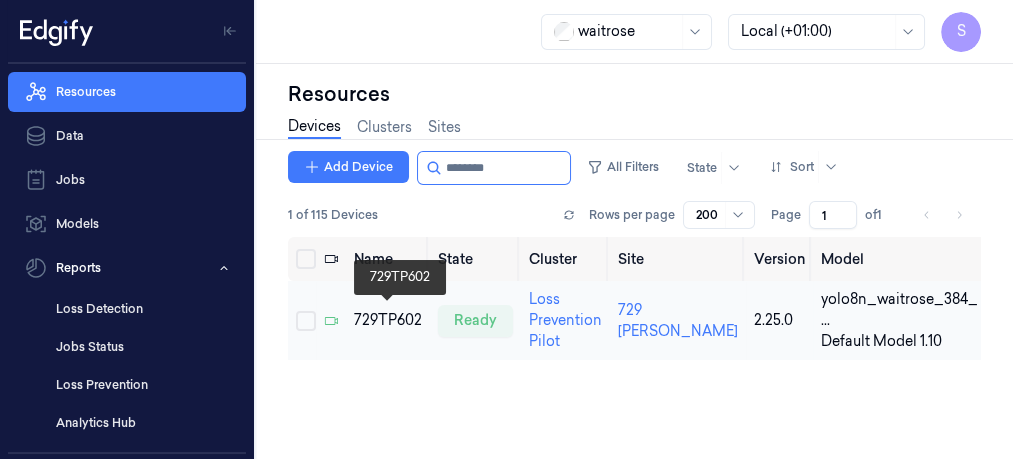 click on "729TP602" at bounding box center (388, 320) 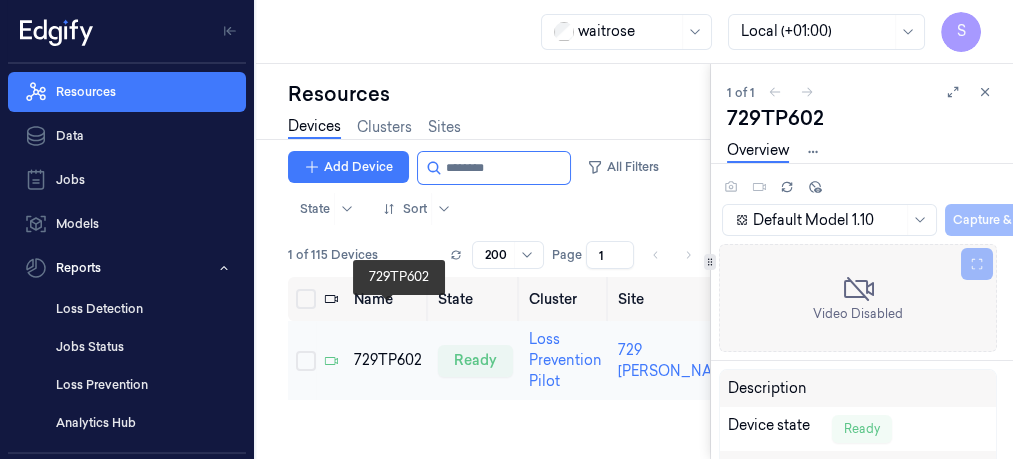 scroll, scrollTop: 0, scrollLeft: 0, axis: both 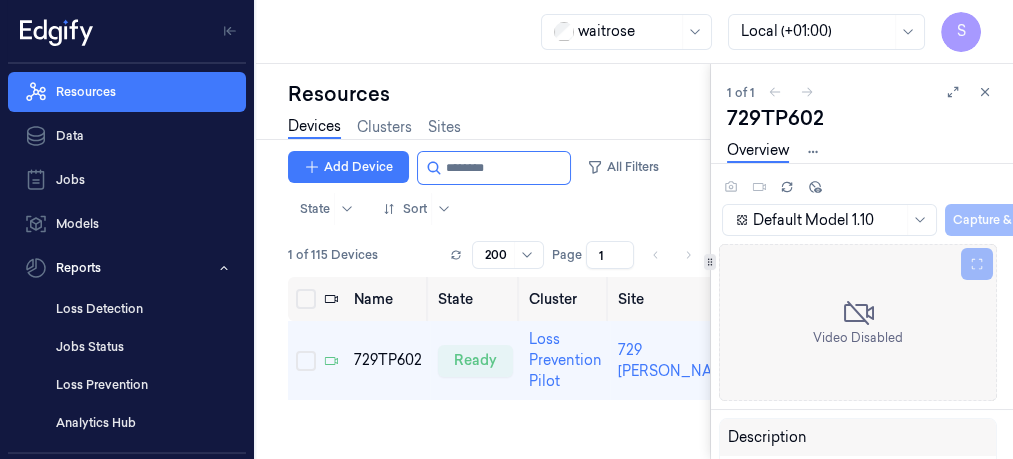 drag, startPoint x: 880, startPoint y: 74, endPoint x: 757, endPoint y: 64, distance: 123.40584 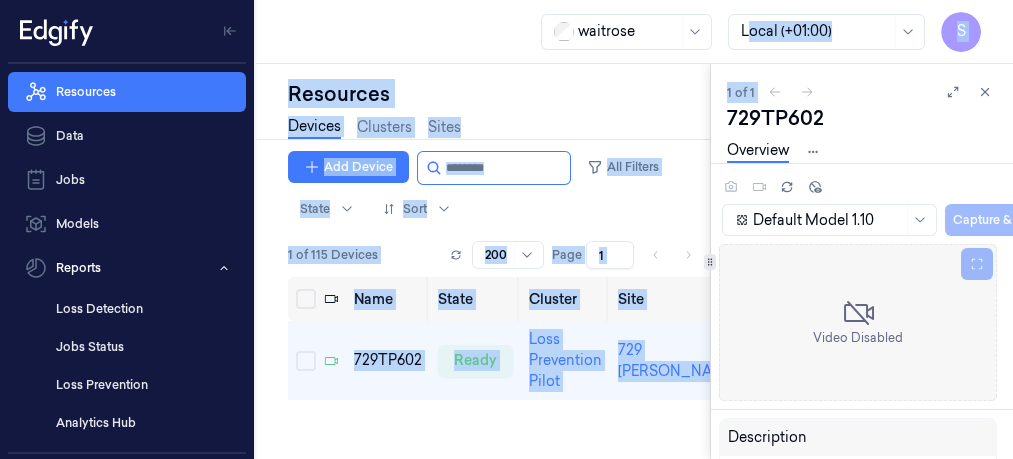 drag, startPoint x: 892, startPoint y: 74, endPoint x: 750, endPoint y: 57, distance: 143.01399 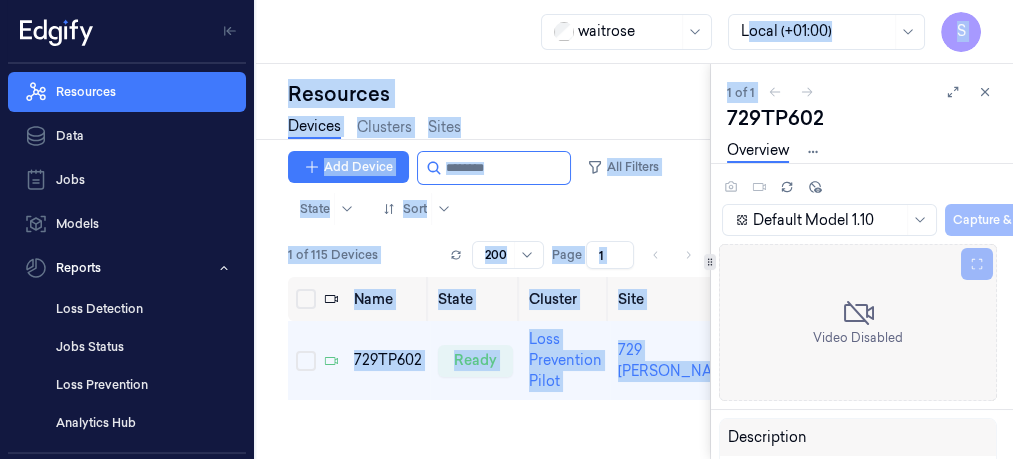 click on "waitrose Local (+01:00) S Resources Devices Clusters Sites Add Device All Filters State Sort 1 of 115 Devices Rows per page 200 Page 1 of  1 Name State Cluster Site Version Model OS Samples Last Ping IP 729TP602 ready Loss Prevention Pilot 729	[PERSON_NAME] 2.25.0 yolo8n_waitrose_384_ ... Default Model 1.10 windows 1379 [DATE] 06:08:33 [TECHNICAL_ID] 1
of 1 729TP602 Overview Diagnostics Data Device Settings Camera Settings Version History Logs Default Model 1.10 Capture & Predict Video Disabled Description Device state Ready Edgify Non-Scan Detector Health Ready Site 729	[PERSON_NAME] Device cluster Loss Prevention Pilot First connected at [DATE] 06:07:31 Activation time Pick a date Tags Last Keep Alive [DATE] 06:08:33 Connected since [DATE] 04:30:32 Agent Version 2.25.0 Edgify Non-Scan Detector Version 0.2.0 Model version yolo8n_waitrose_384_ov_0_2_0 Model deployed on [DATE] 07:20:53 IP [TECHNICAL_ID] OS windows Processor Intel(R) Core(TM) i5-6500TE CPU @ 2.30GHz RAM 7.79 Gb GPU Disc size" at bounding box center (634, 229) 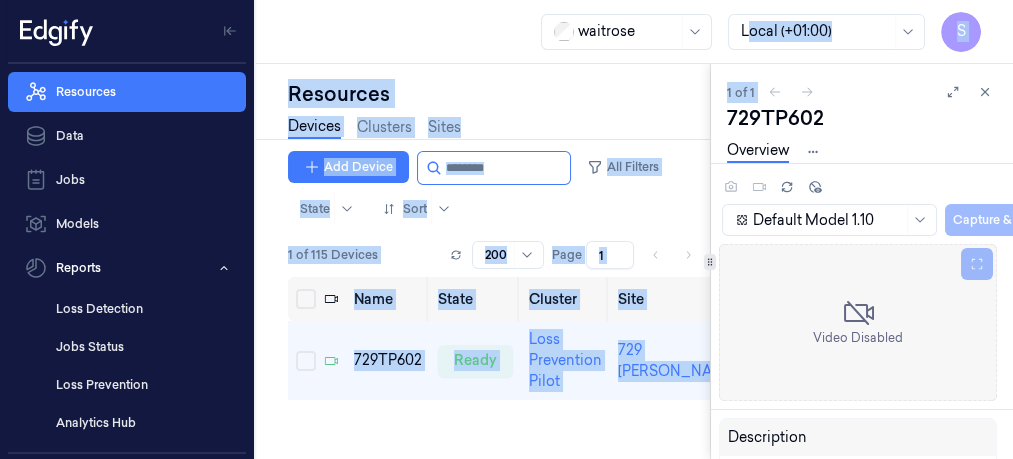 click on "Resources" at bounding box center [499, 94] 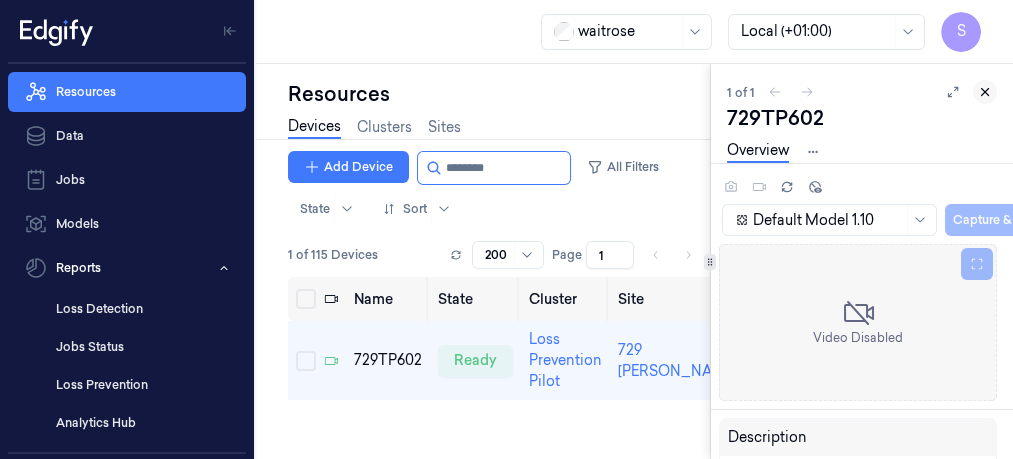 click at bounding box center (985, 92) 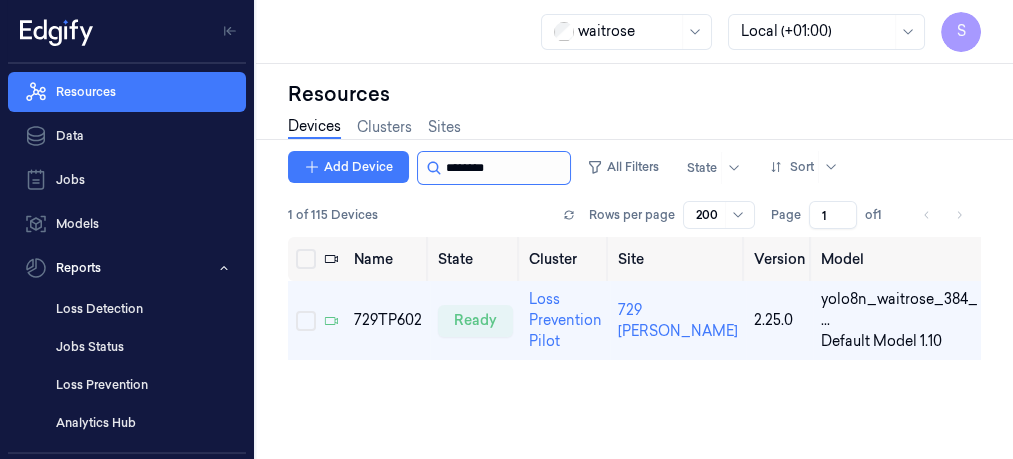 click at bounding box center (506, 168) 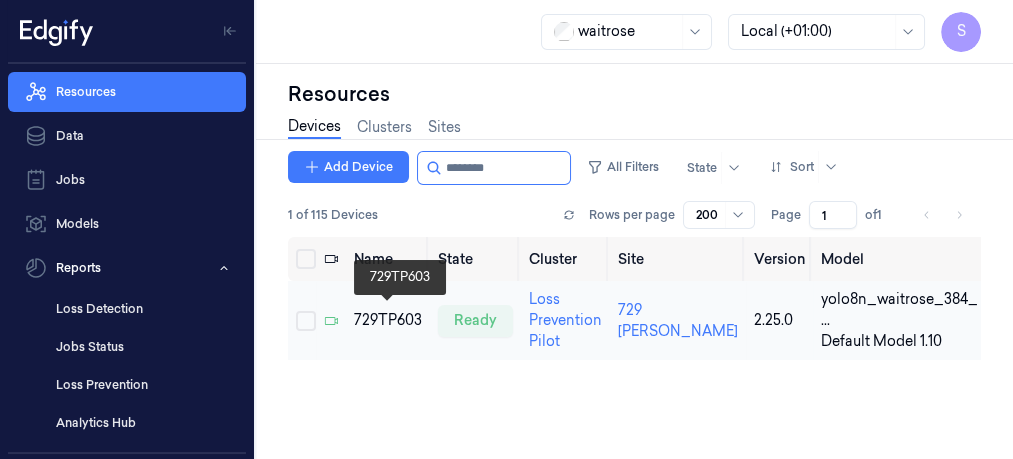 click on "729TP603" at bounding box center [388, 320] 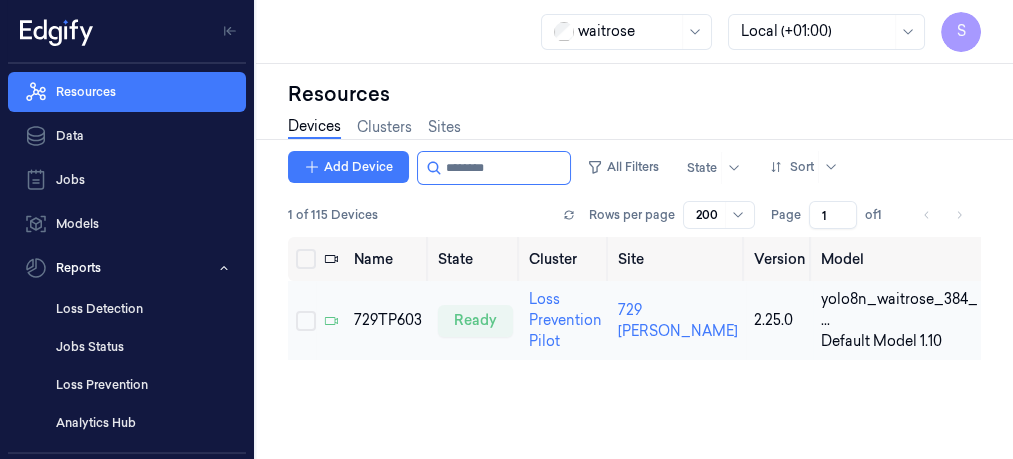 click at bounding box center [306, 321] 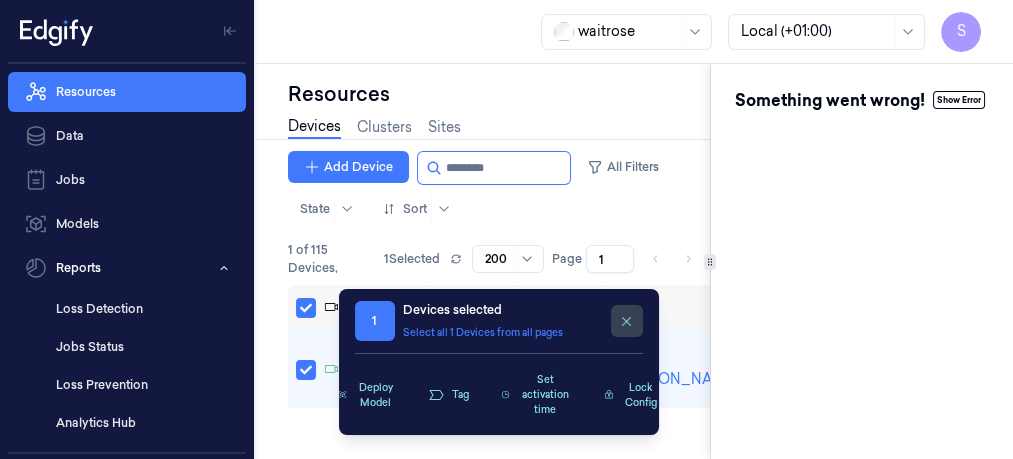 click 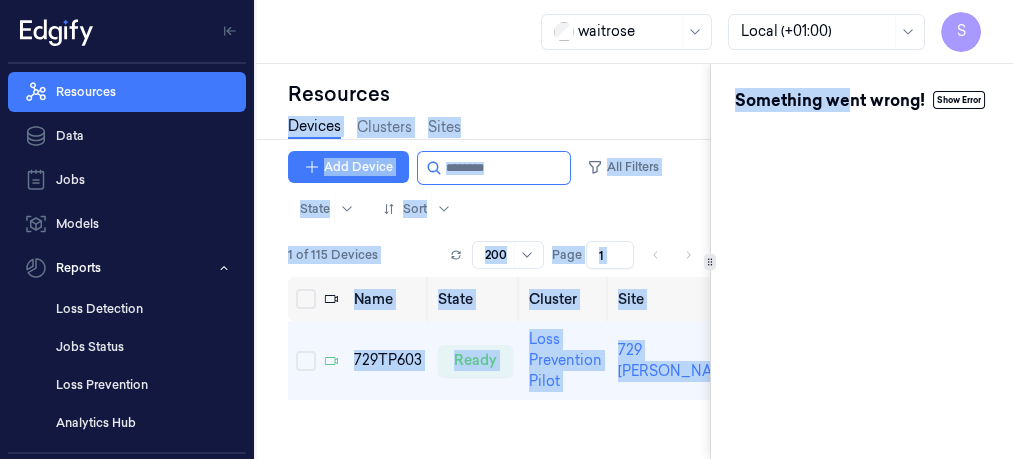 drag, startPoint x: 847, startPoint y: 80, endPoint x: 670, endPoint y: 80, distance: 177 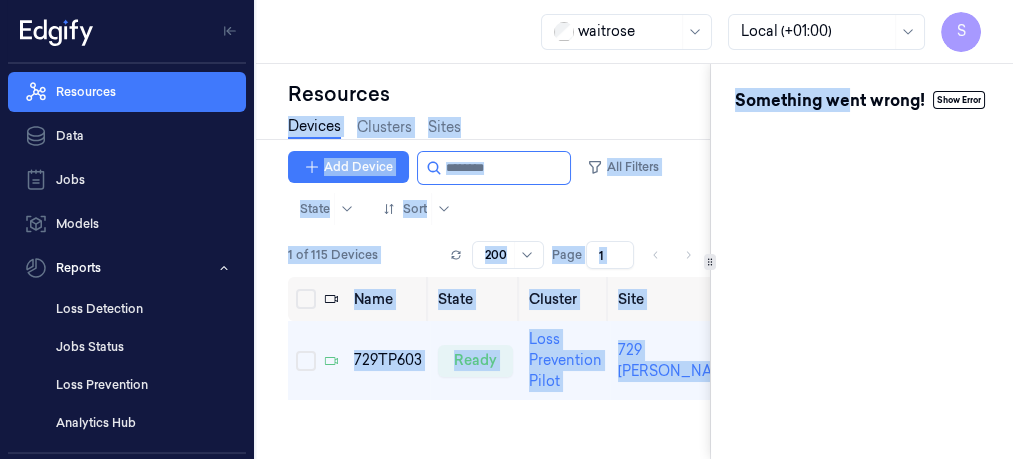 click on "Resources Devices Clusters Sites Add Device All Filters State Sort 1 of 115 Devices Rows per page 200 Page 1 of  1 Name State Cluster Site Version Model OS Samples Last Ping IP 729TP603 ready Loss Prevention Pilot 729	[PERSON_NAME] 2.25.0 yolo8n_waitrose_384_ ... Default Model 1.10 windows 981 [DATE] 06:08:30 [TECHNICAL_ID] Something went wrong! Show Error" at bounding box center (634, 261) 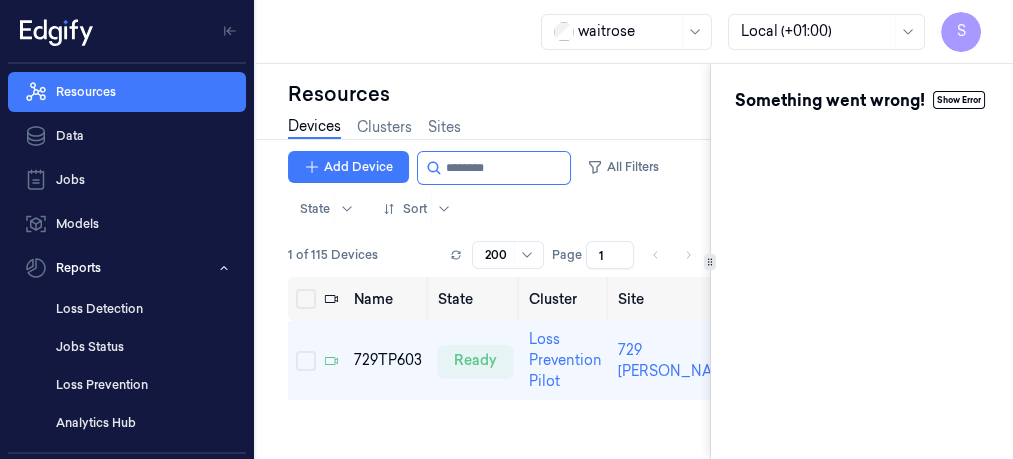 click on "Something went wrong! Show Error" at bounding box center [862, 261] 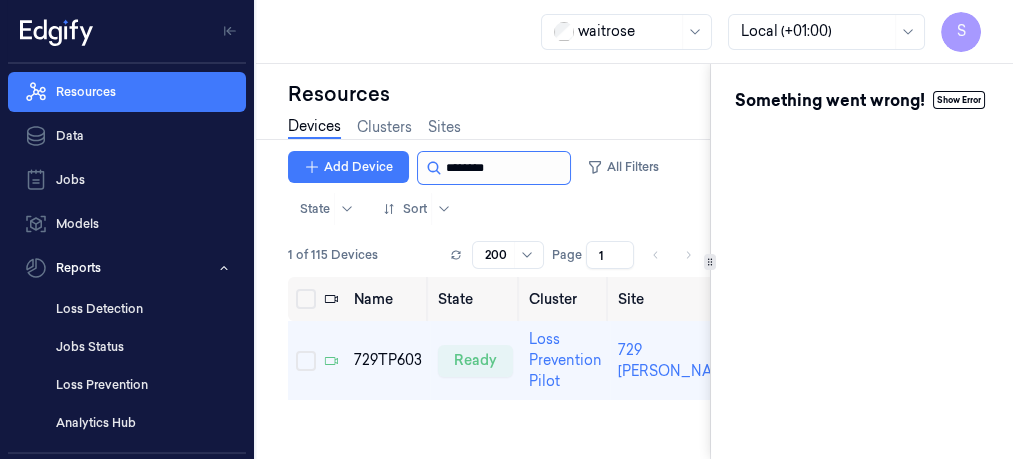 click at bounding box center (506, 168) 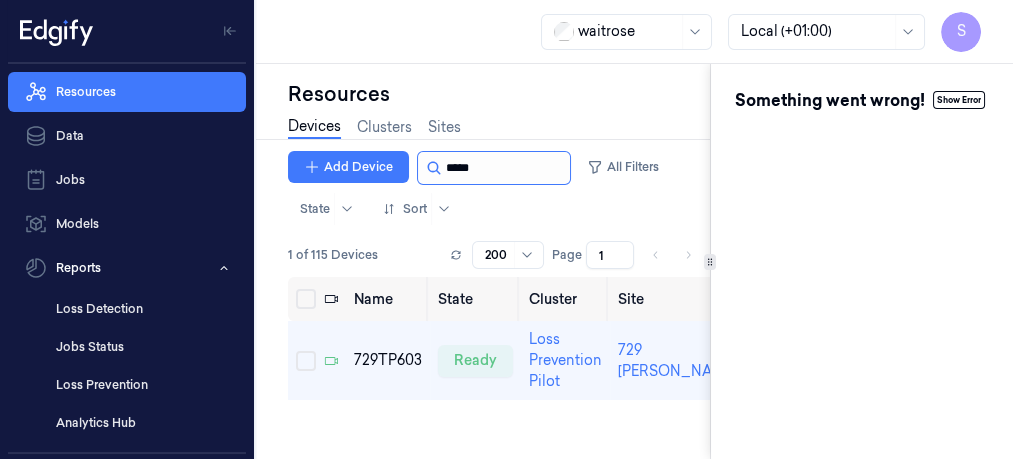 type on "********" 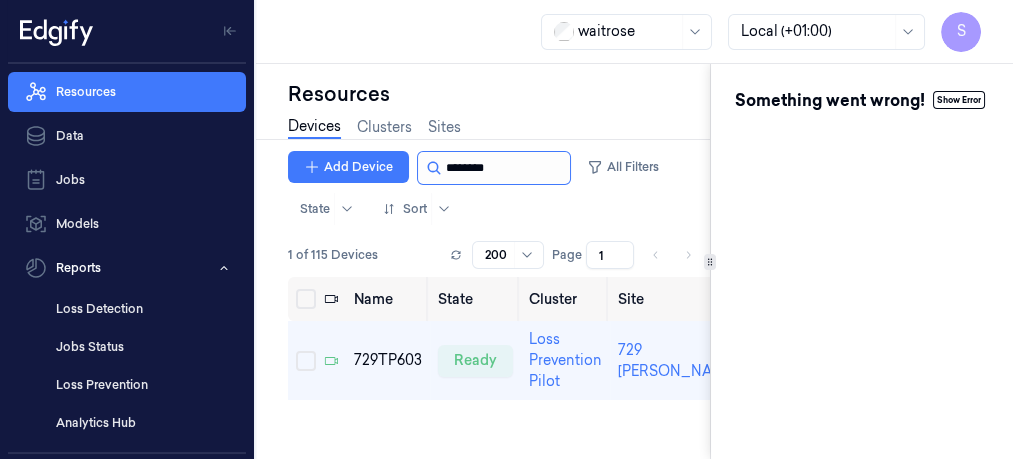 click at bounding box center (506, 168) 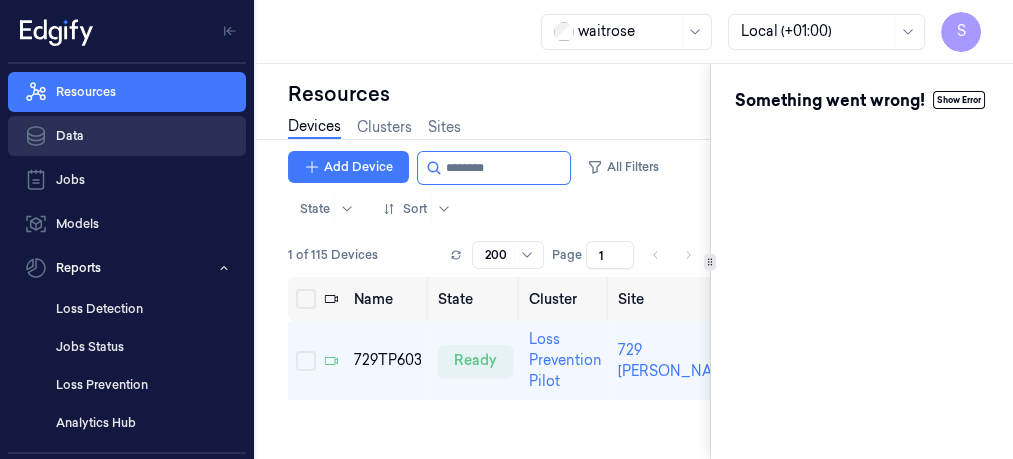 click on "Data" at bounding box center [127, 136] 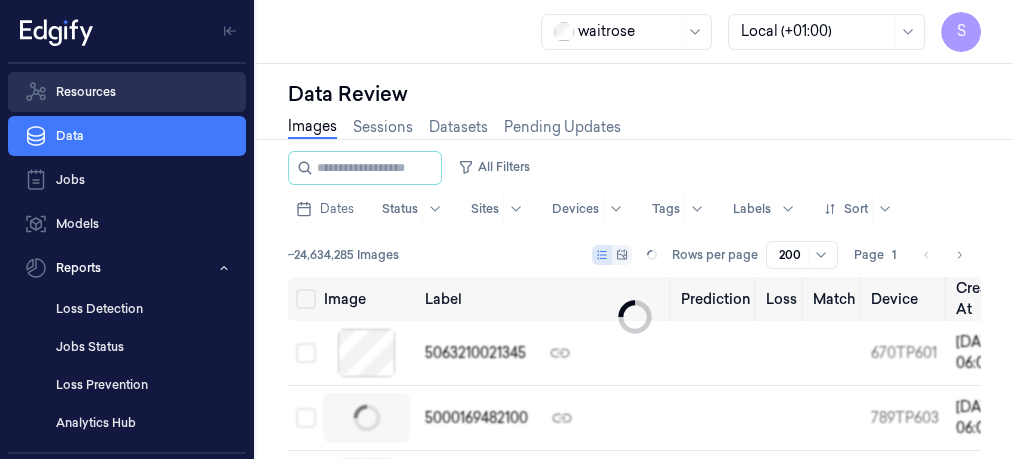 click on "Resources" at bounding box center (127, 92) 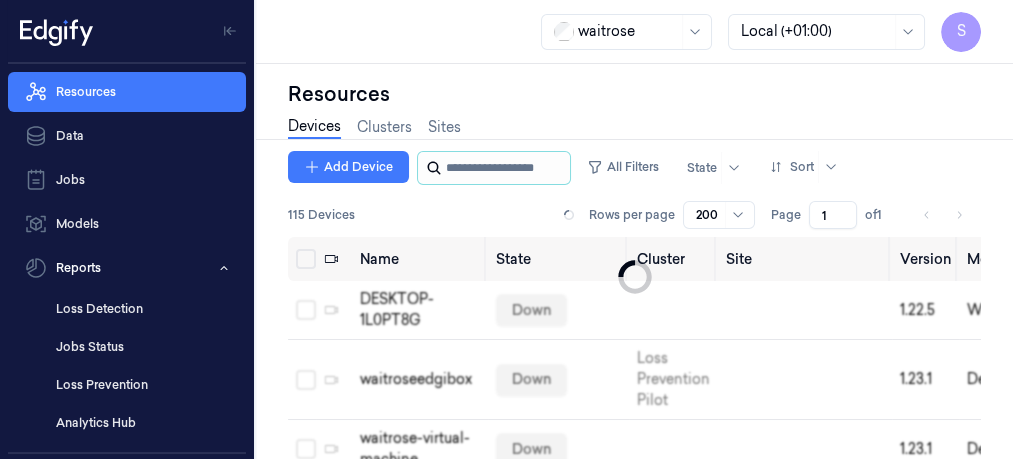 click at bounding box center (506, 168) 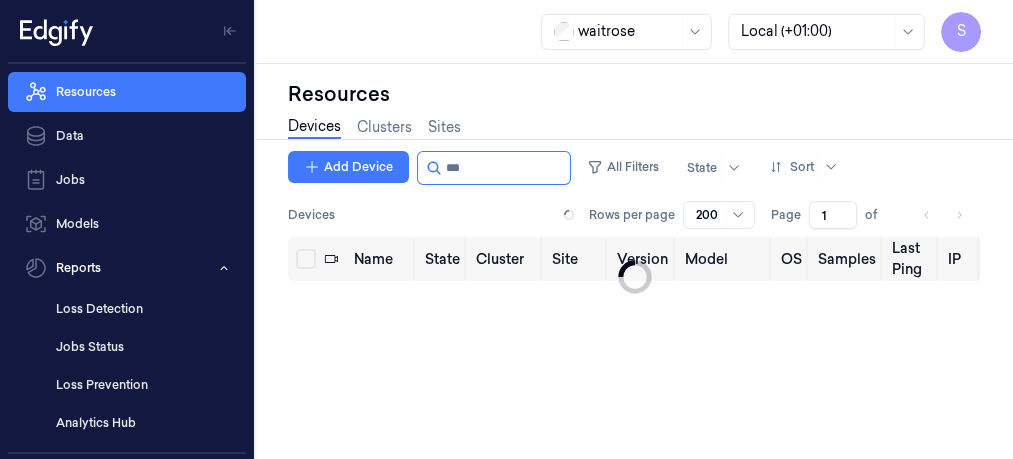 type on "***" 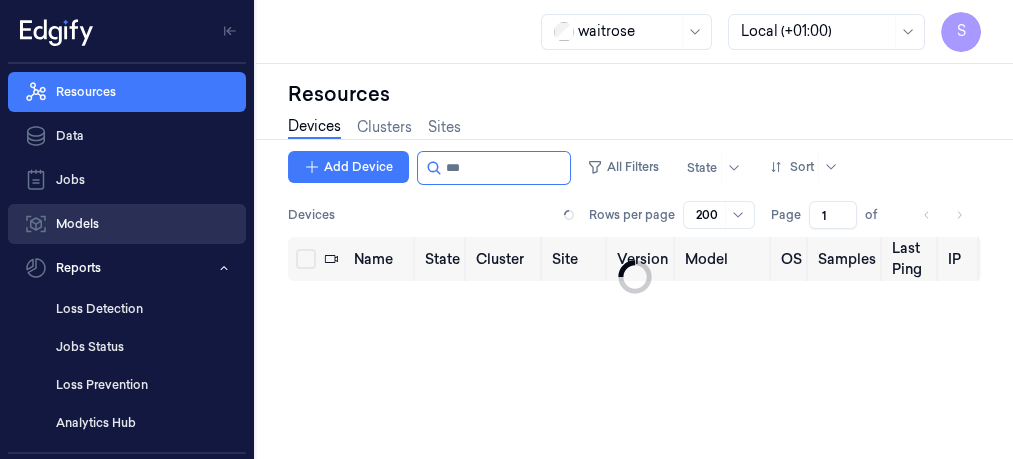 click on "Models" at bounding box center [127, 224] 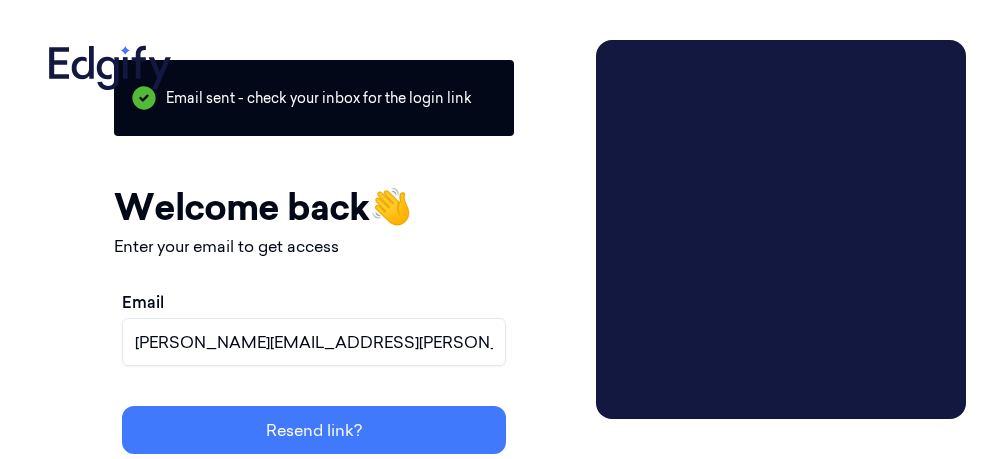 scroll, scrollTop: 0, scrollLeft: 0, axis: both 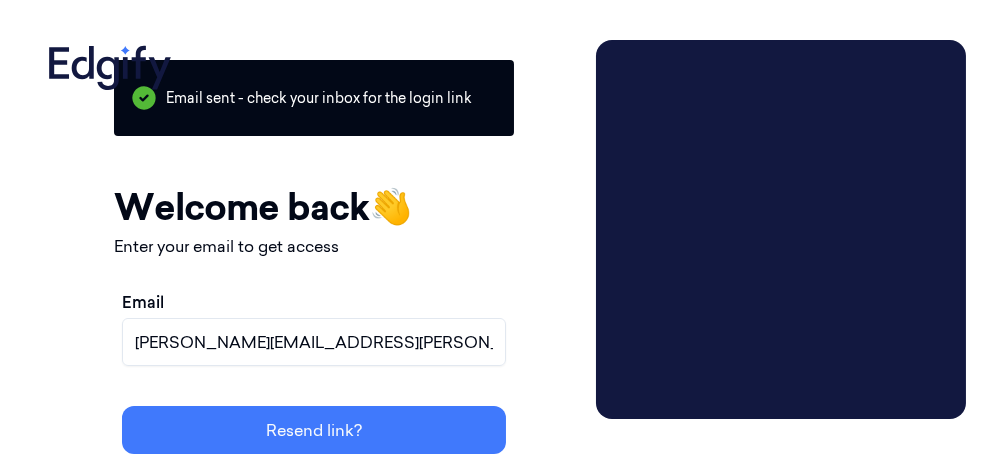 click on "Resend link?" at bounding box center [314, 430] 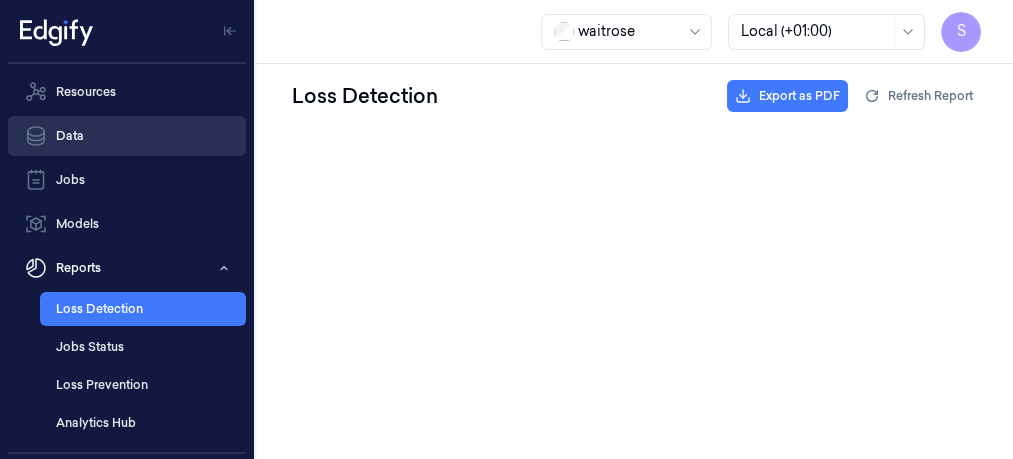 scroll, scrollTop: 0, scrollLeft: 0, axis: both 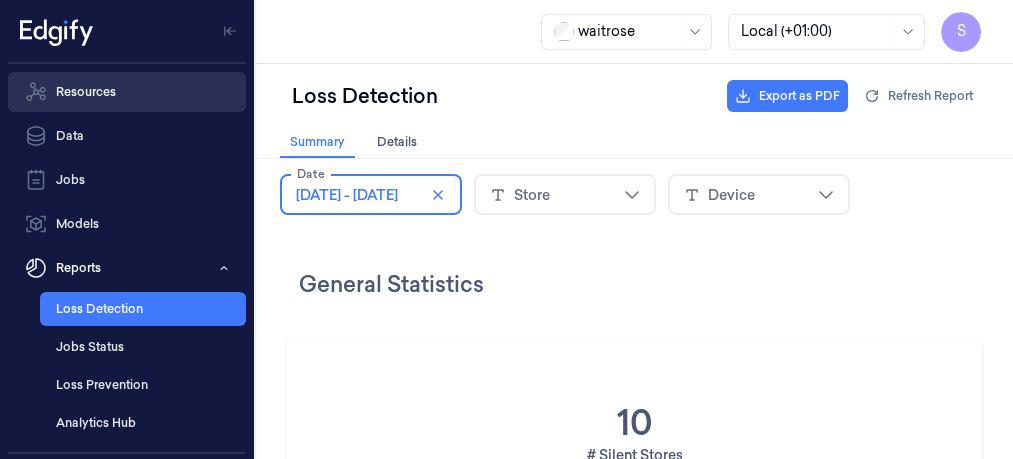 click on "Resources" at bounding box center (127, 92) 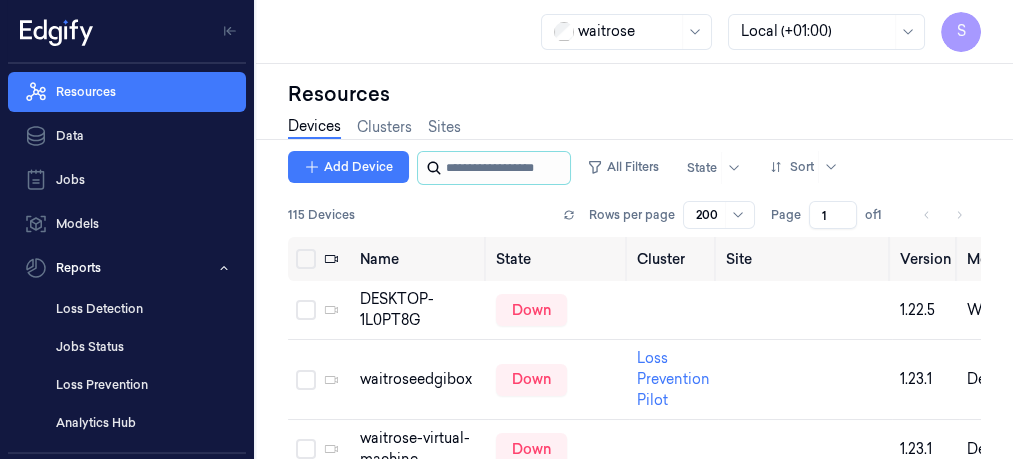 click at bounding box center [506, 168] 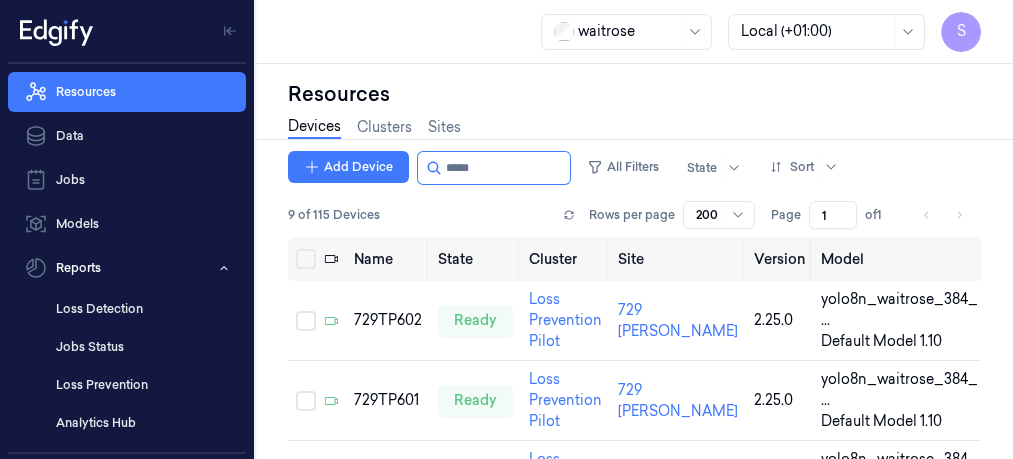 type on "*****" 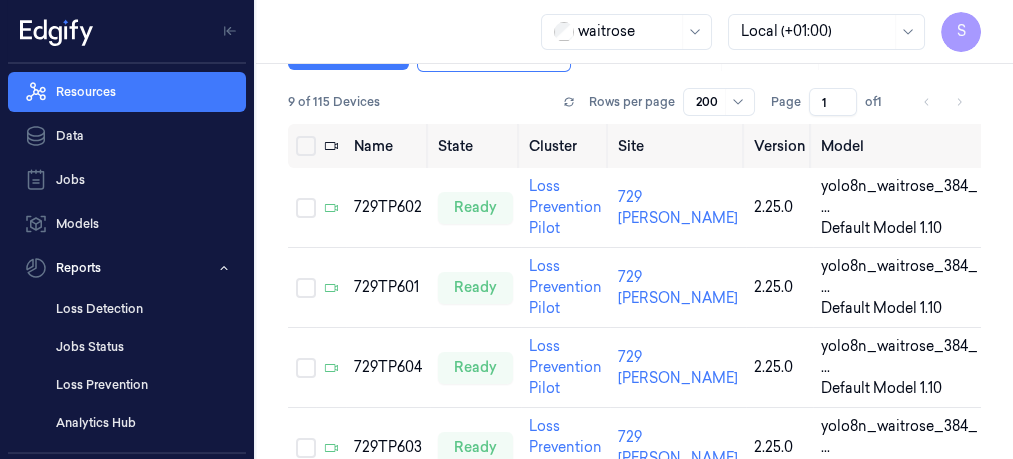 scroll, scrollTop: 99, scrollLeft: 0, axis: vertical 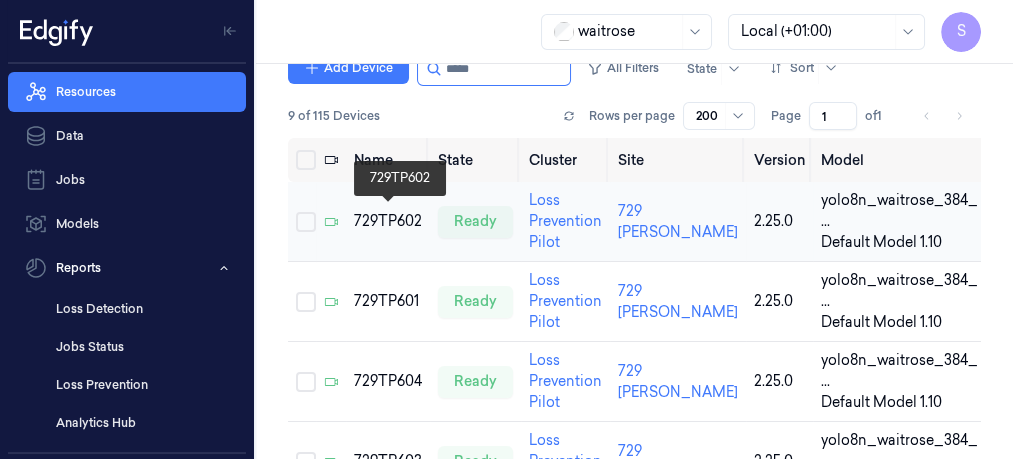 click on "729TP602" at bounding box center (388, 221) 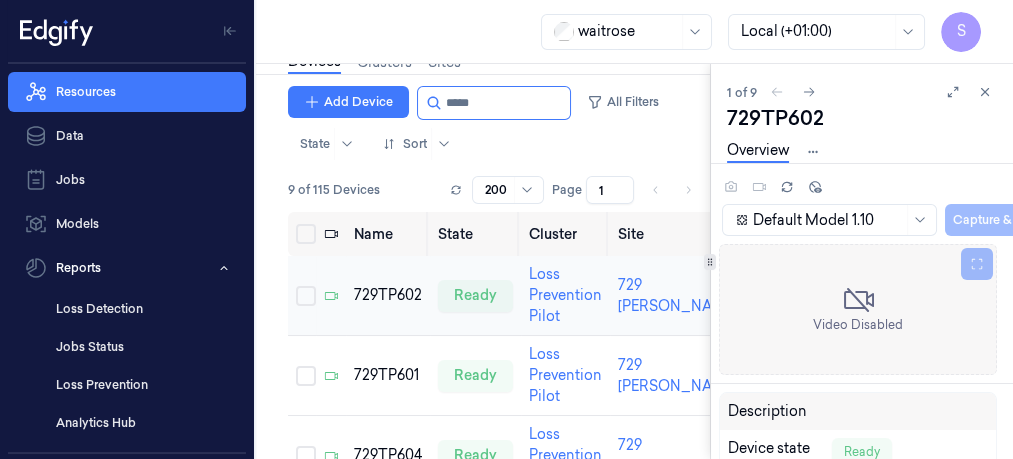 scroll, scrollTop: 53, scrollLeft: 0, axis: vertical 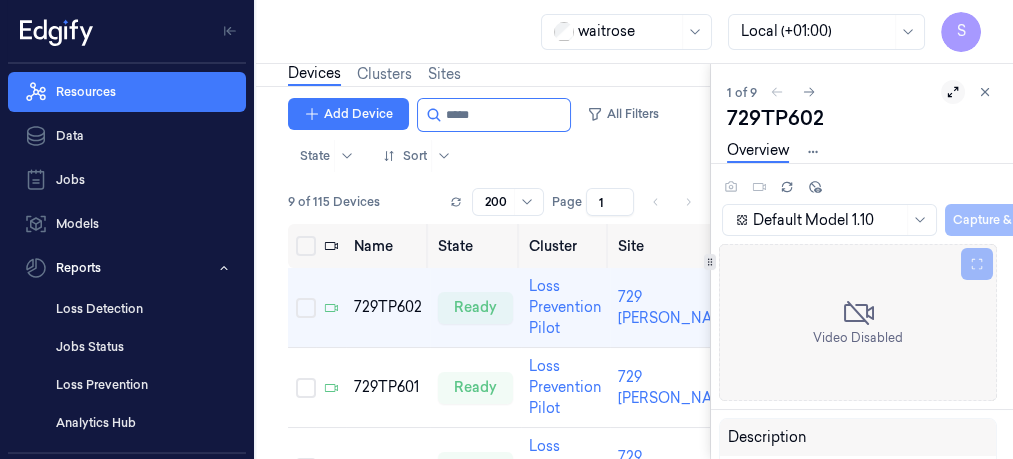 click 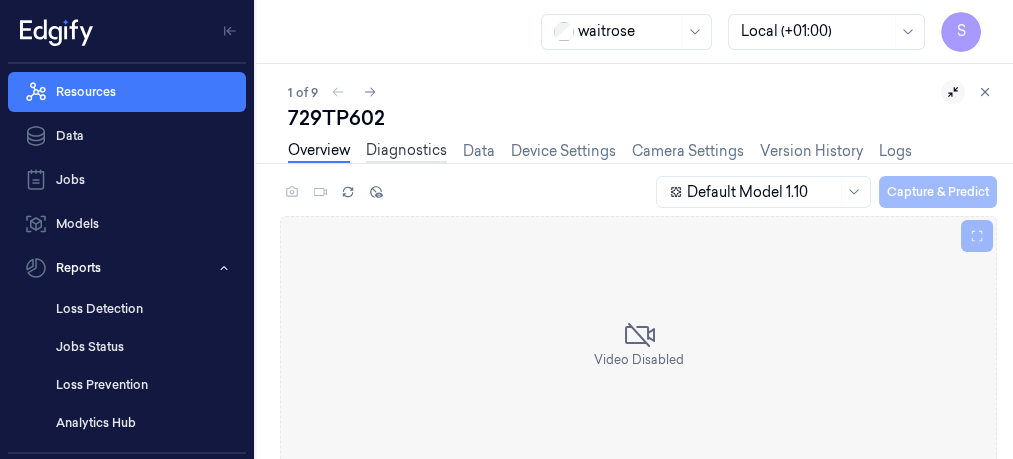 click on "Diagnostics" at bounding box center (406, 151) 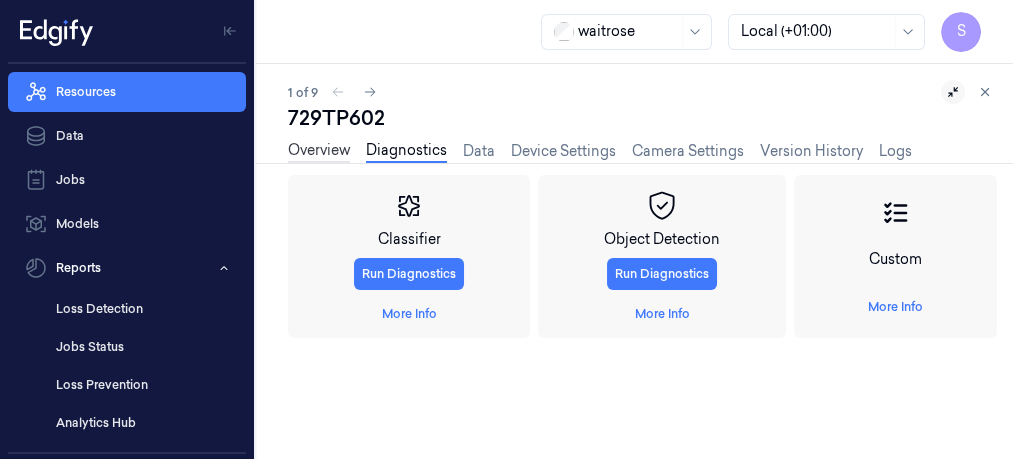 click on "Overview" at bounding box center [319, 151] 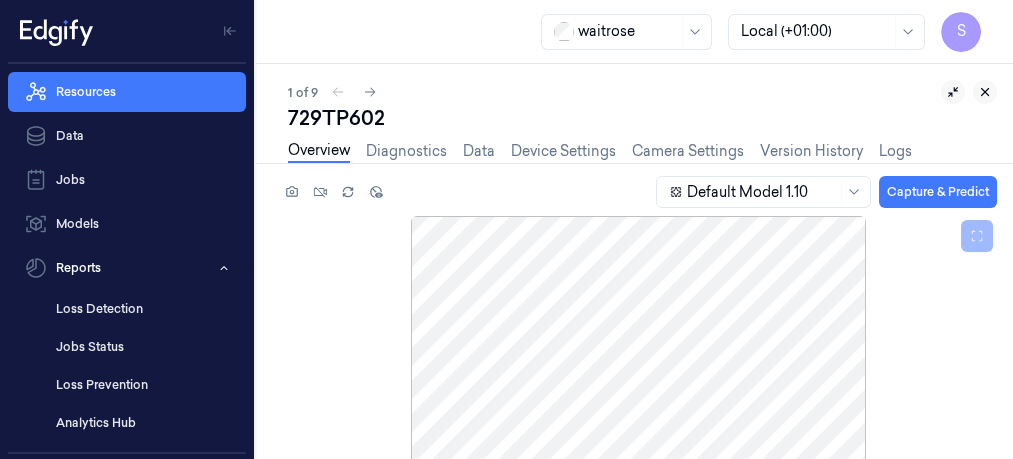 click 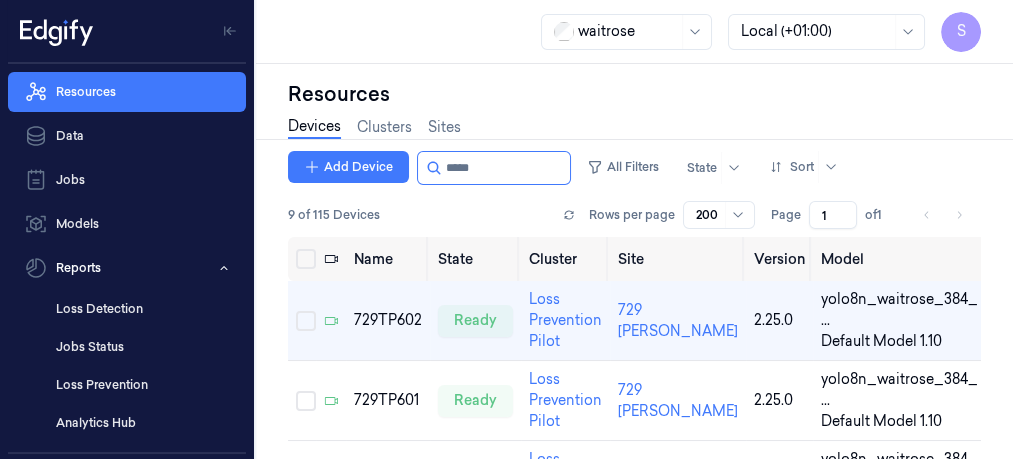 scroll, scrollTop: 0, scrollLeft: 0, axis: both 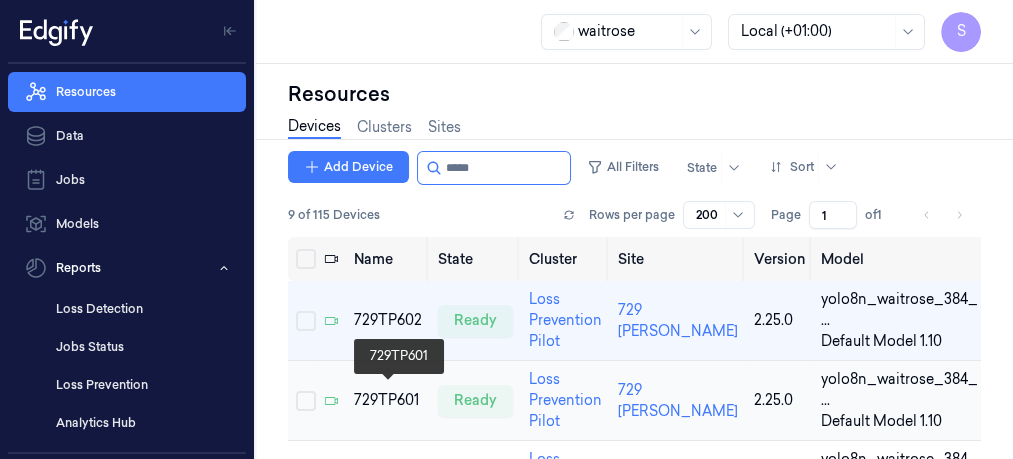 click on "729TP601" at bounding box center [388, 400] 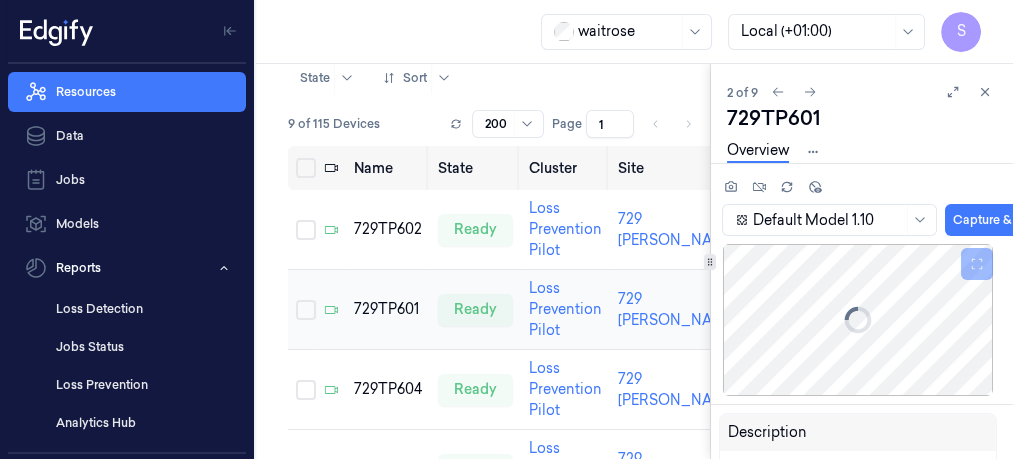 scroll, scrollTop: 132, scrollLeft: 0, axis: vertical 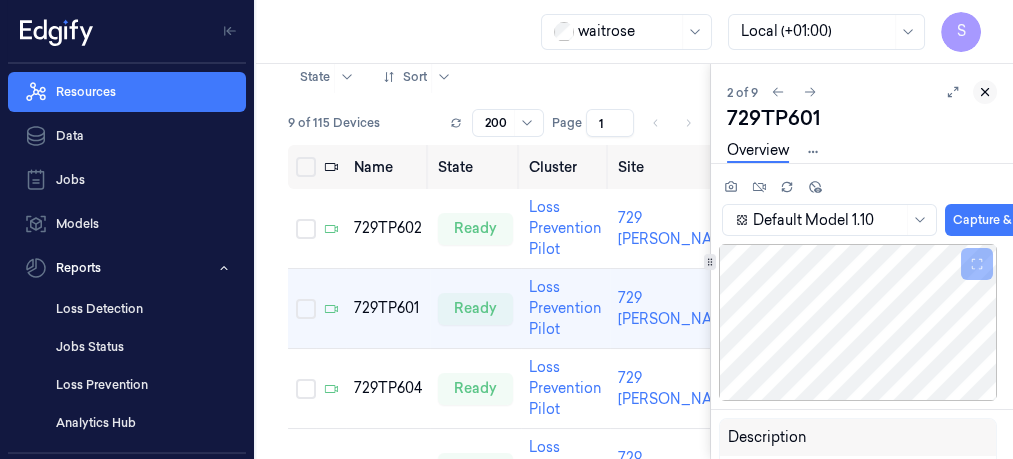 click 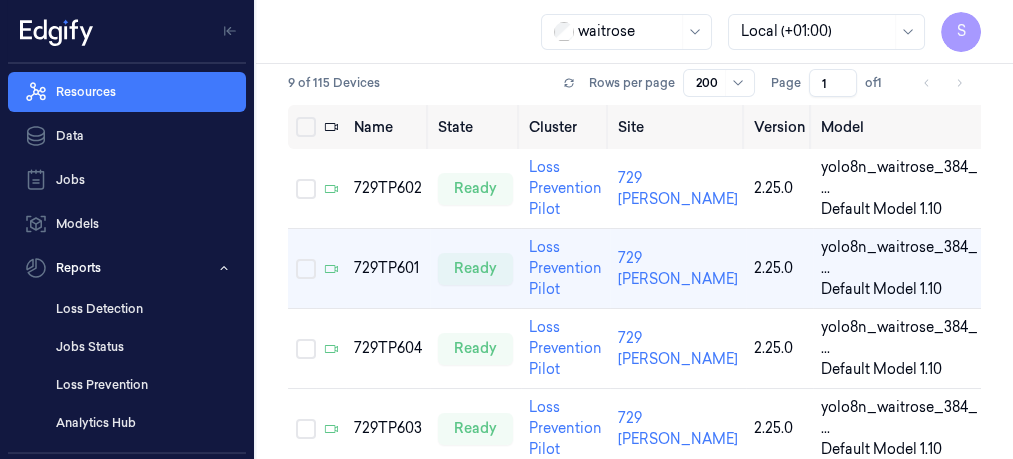 scroll, scrollTop: 92, scrollLeft: 0, axis: vertical 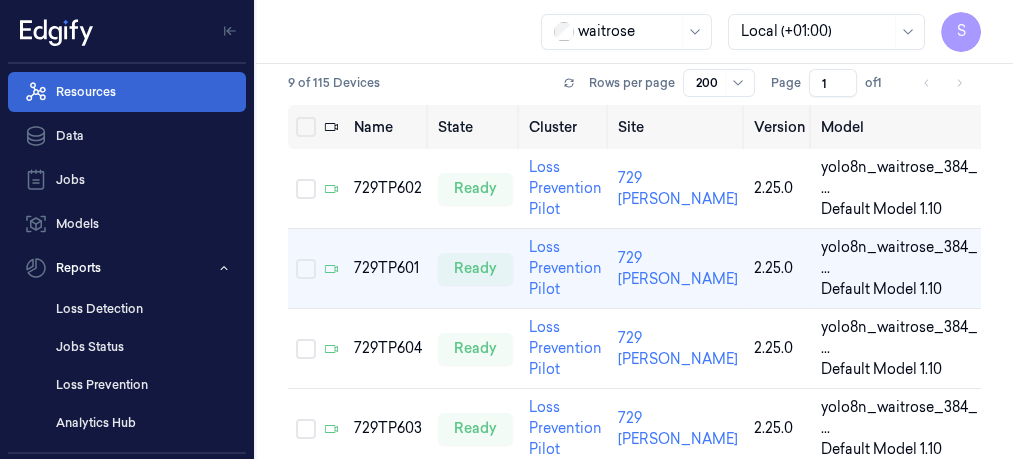 click on "Resources" at bounding box center (127, 92) 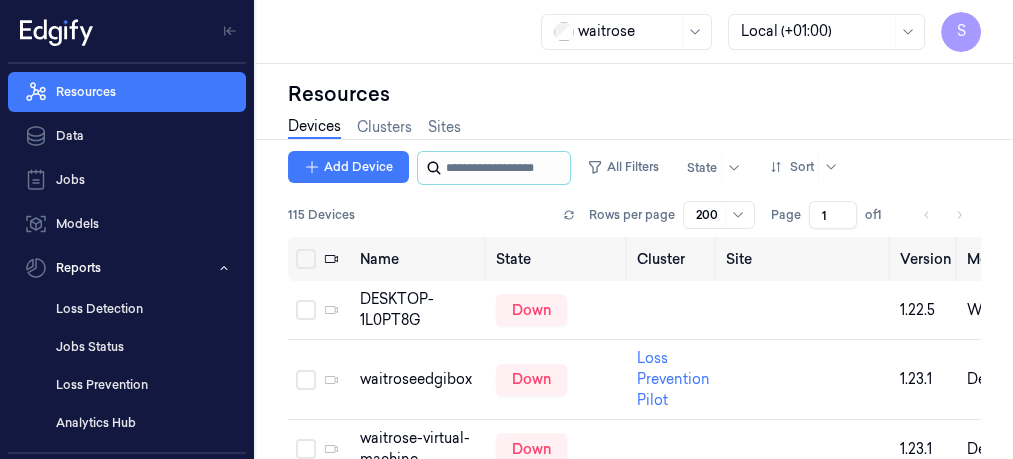 click at bounding box center (506, 168) 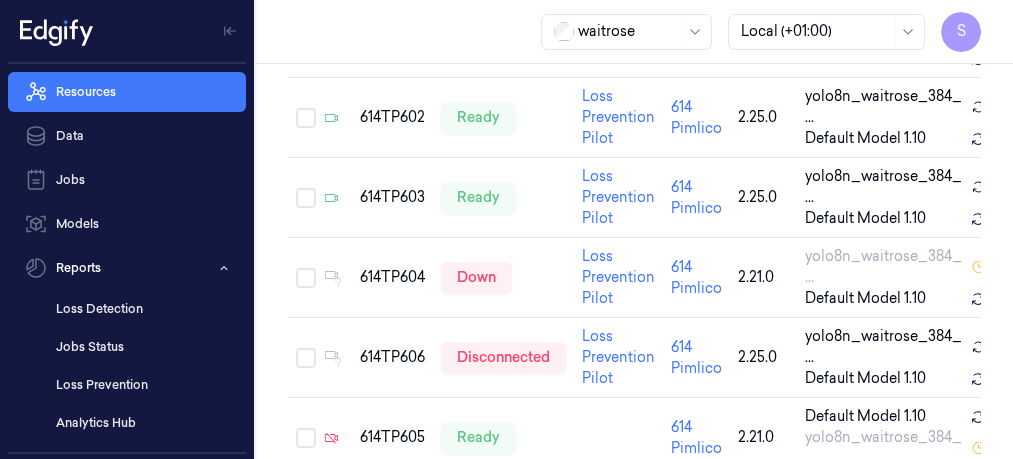 scroll, scrollTop: 316, scrollLeft: 0, axis: vertical 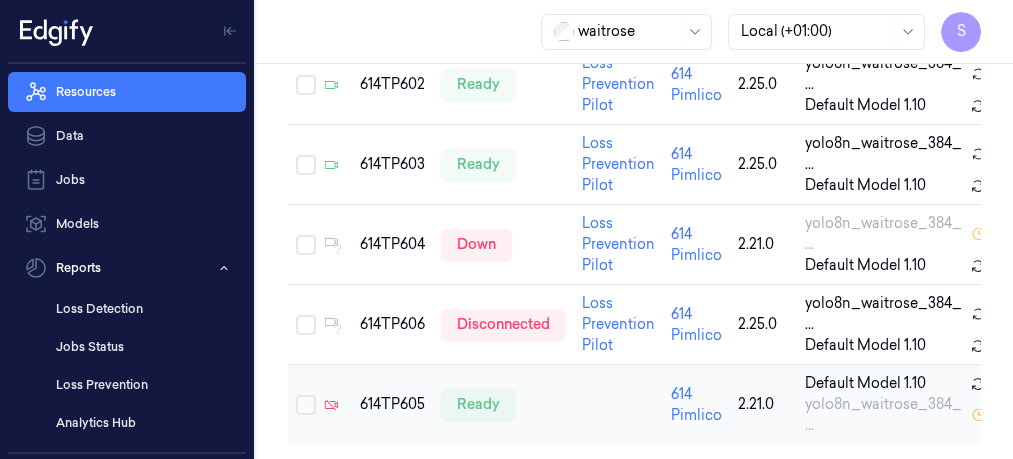 click at bounding box center (618, 405) 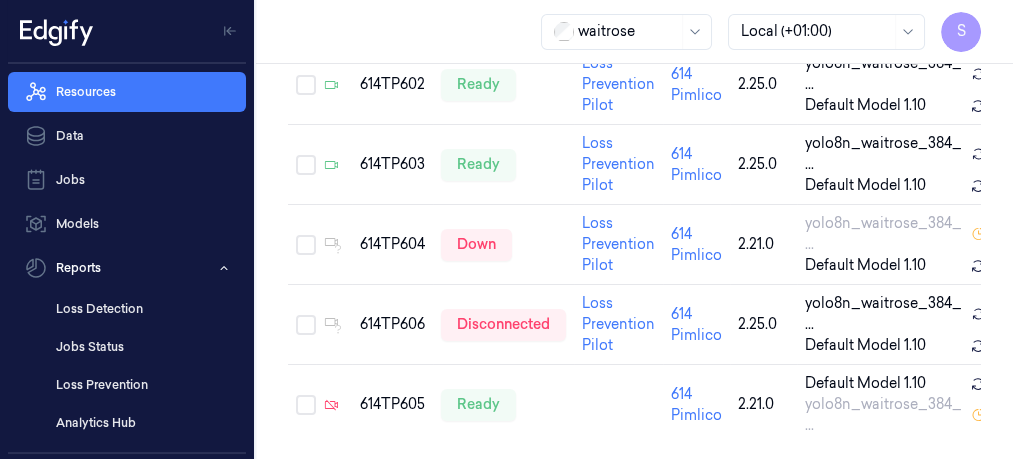 click on "waitrose Local (+01:00) S" at bounding box center (634, 32) 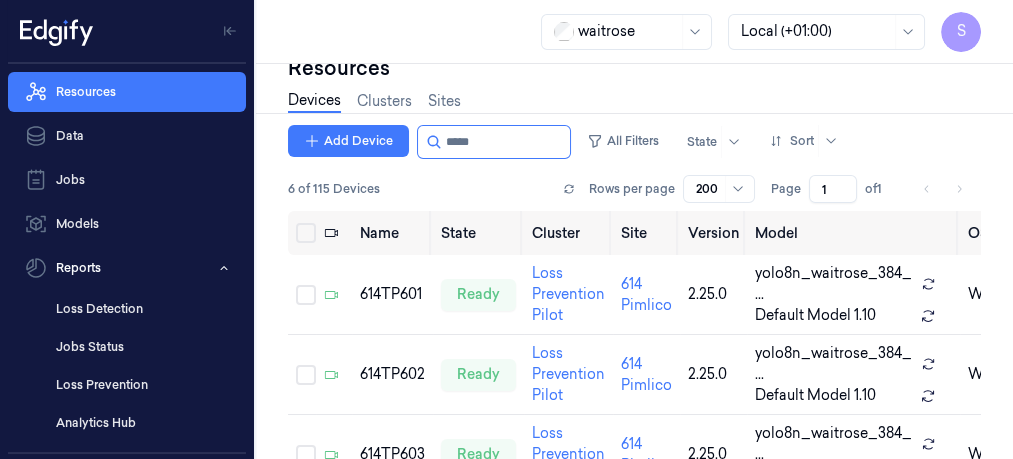scroll, scrollTop: 0, scrollLeft: 0, axis: both 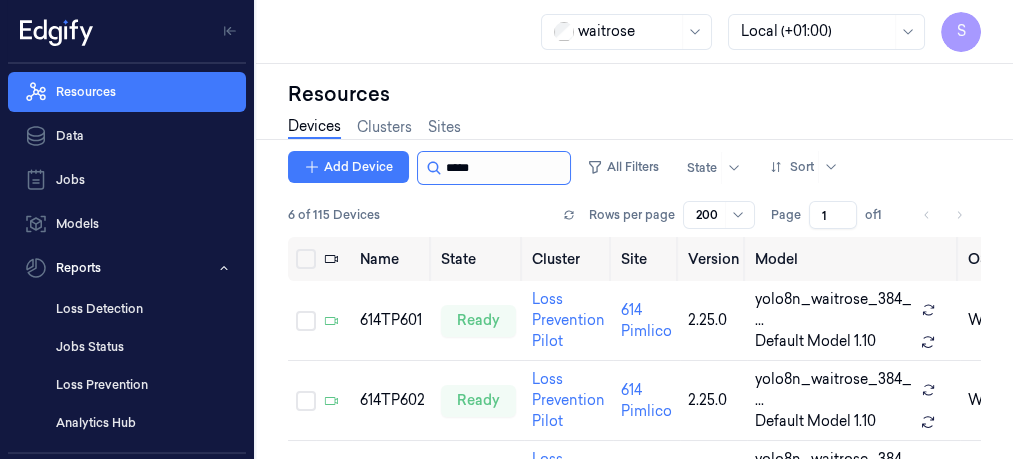 click at bounding box center (506, 168) 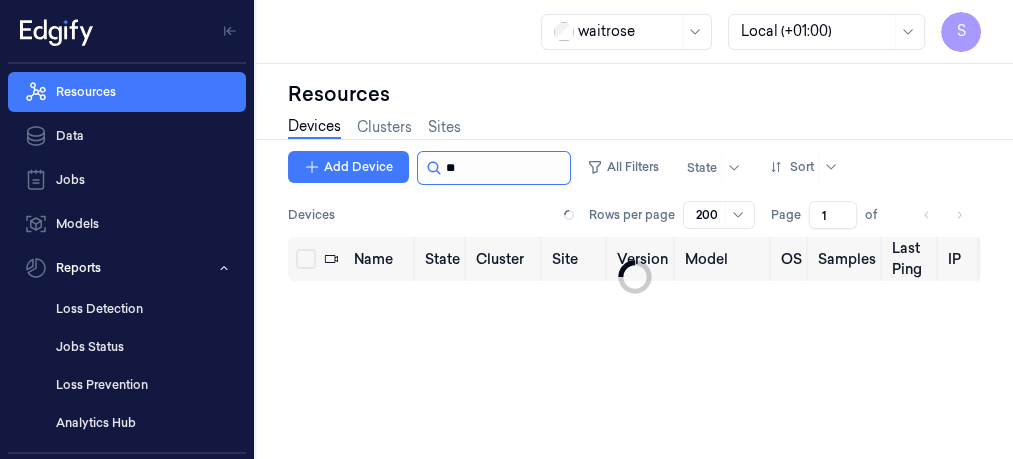 type on "*" 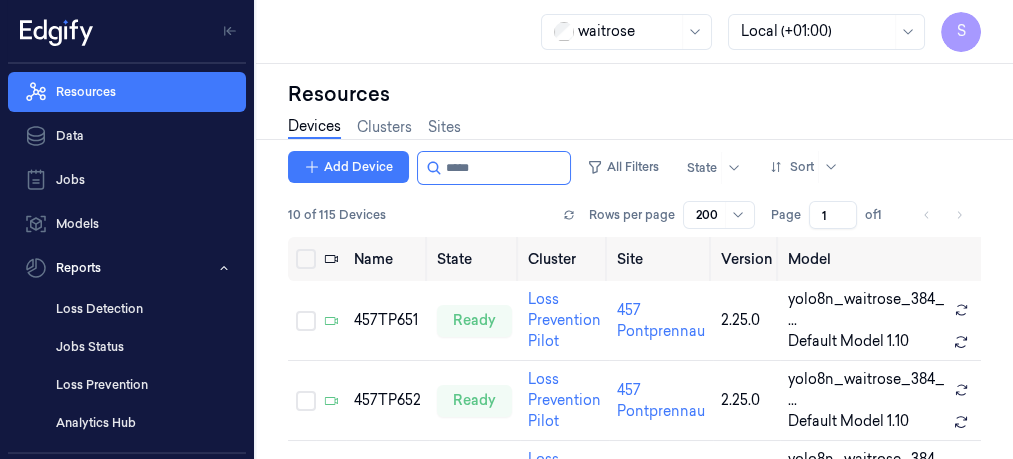 type on "*****" 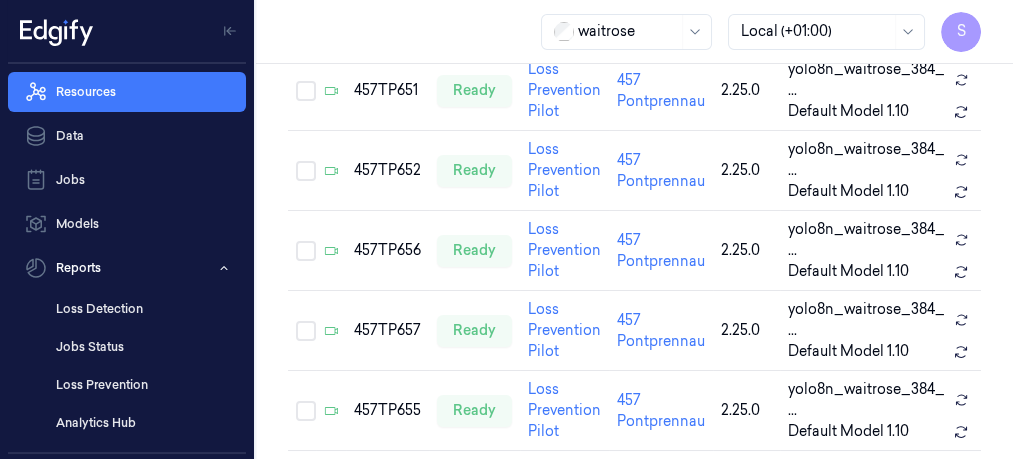 scroll, scrollTop: 231, scrollLeft: 0, axis: vertical 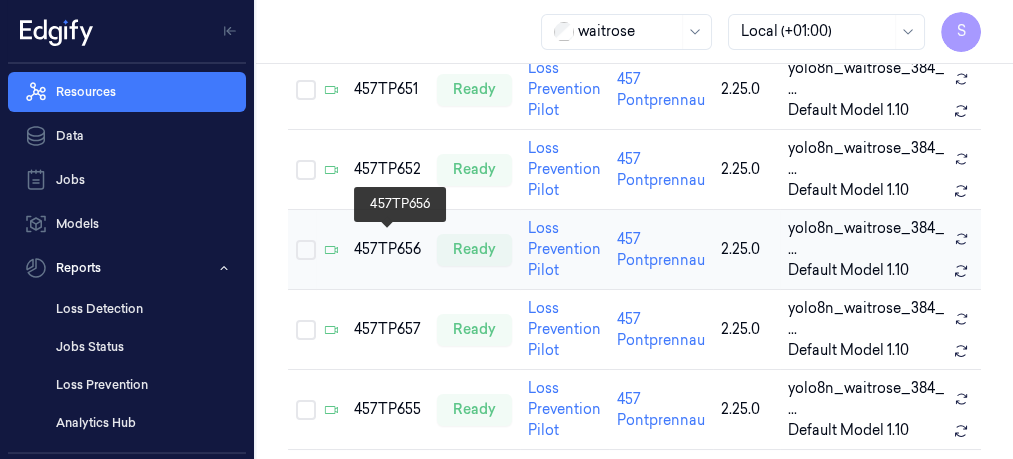 click on "457TP656" at bounding box center [387, 249] 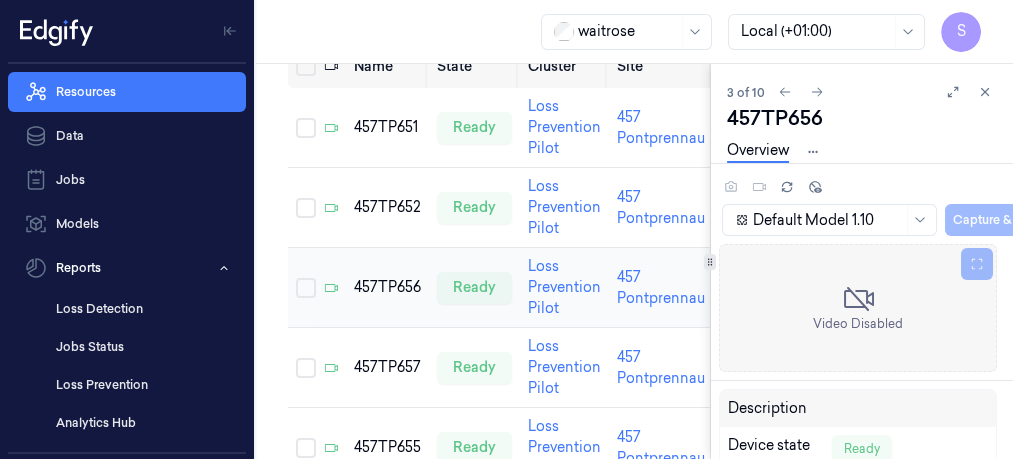 scroll, scrollTop: 0, scrollLeft: 0, axis: both 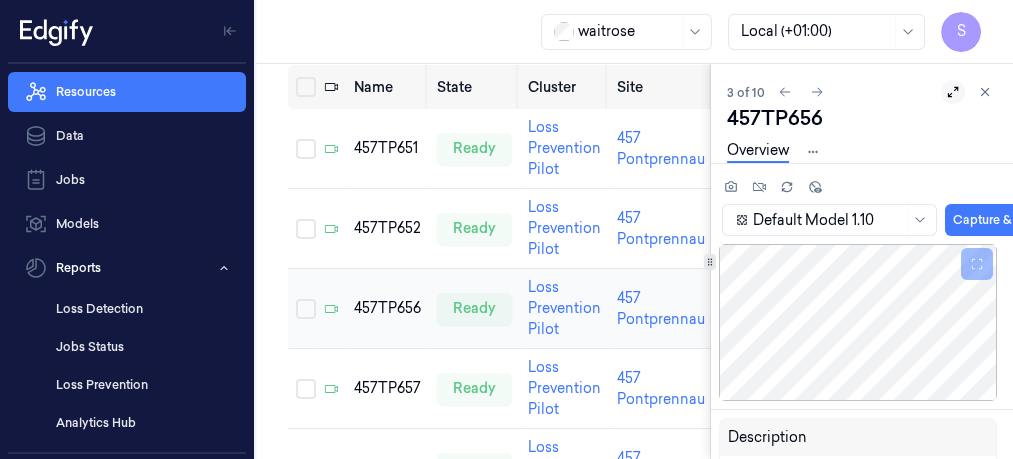 click at bounding box center (953, 92) 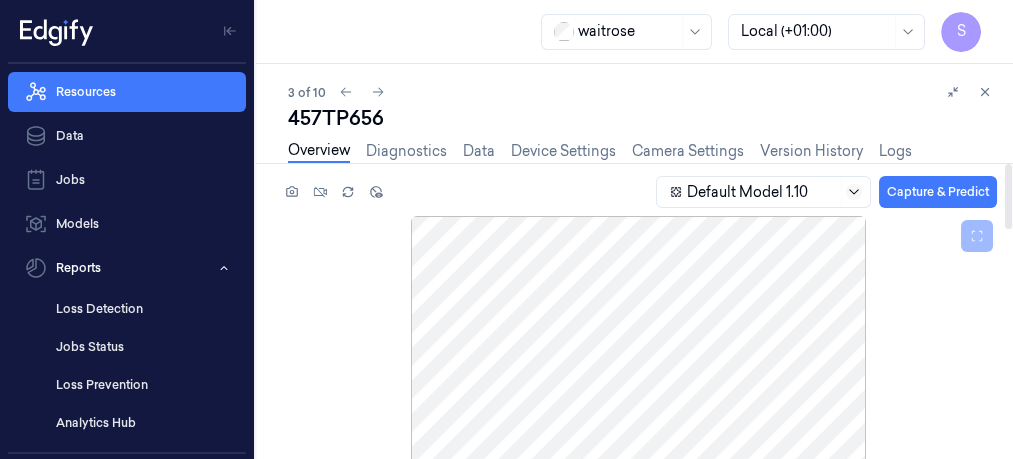 click 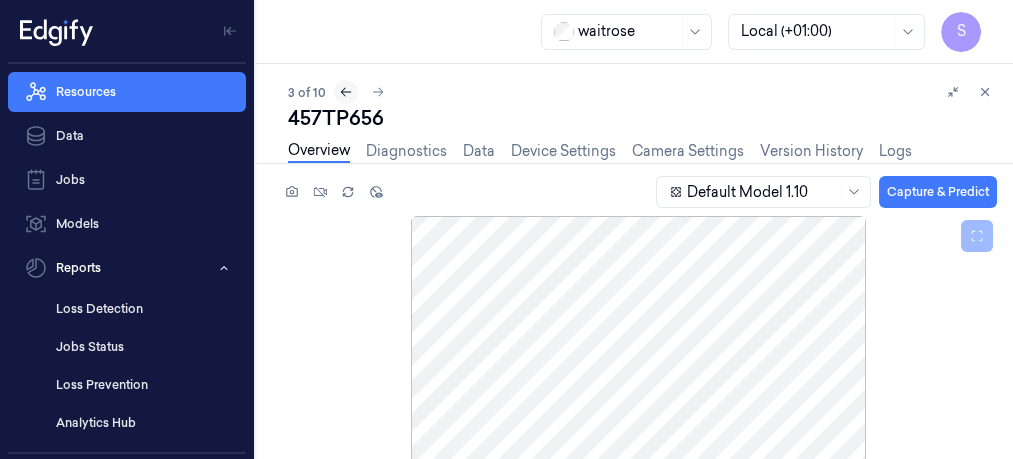 click 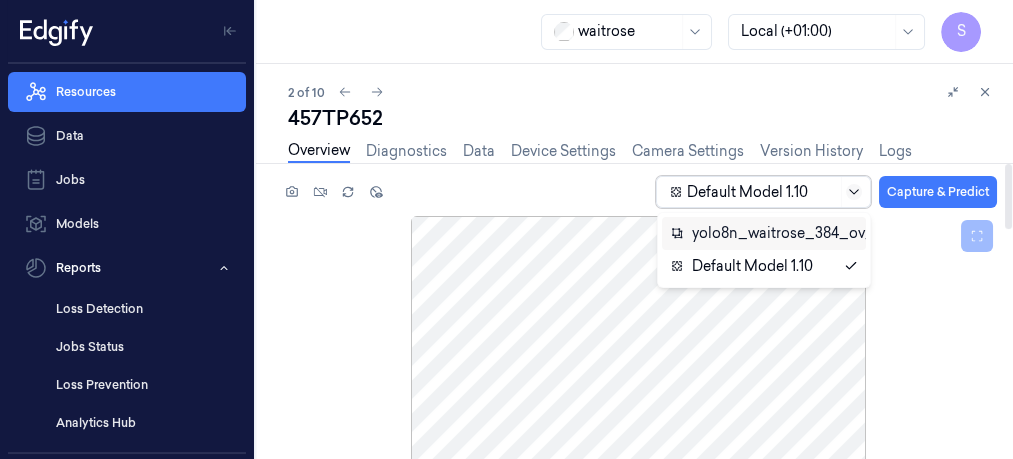 click 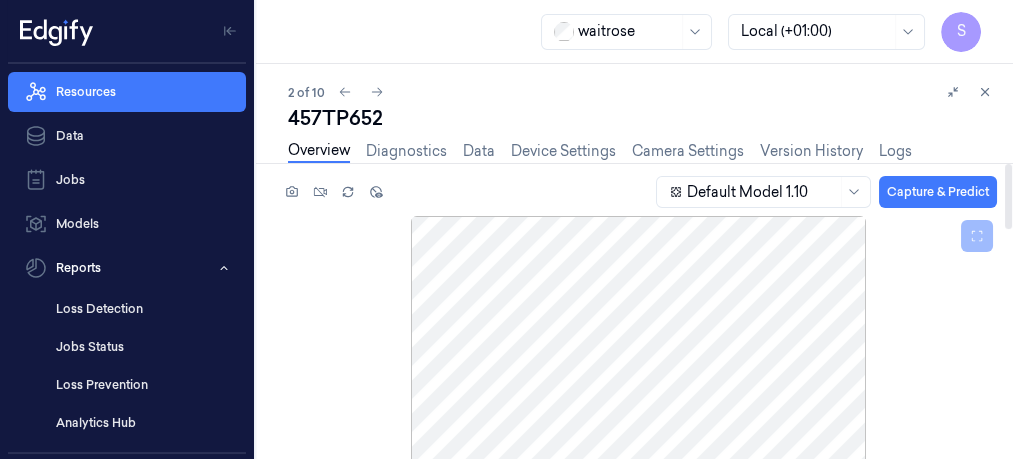 click on "Overview" at bounding box center [319, 151] 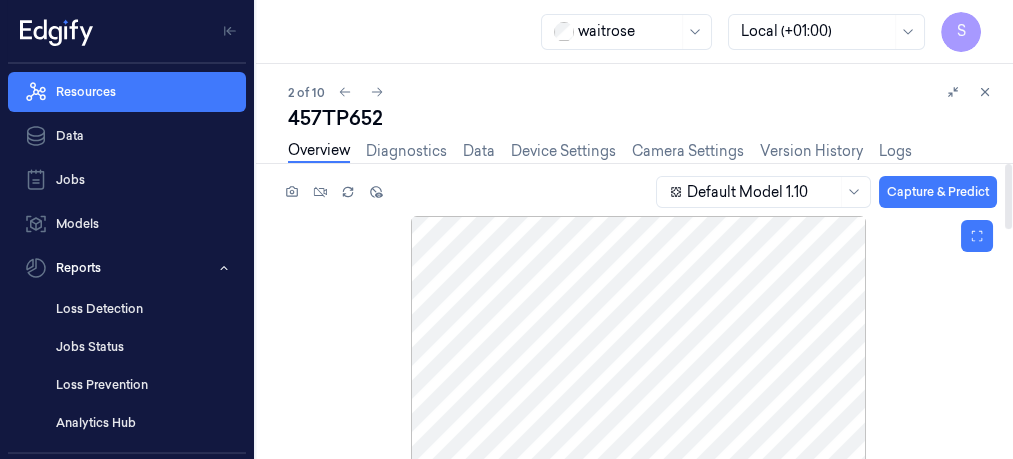 click at bounding box center (638, 344) 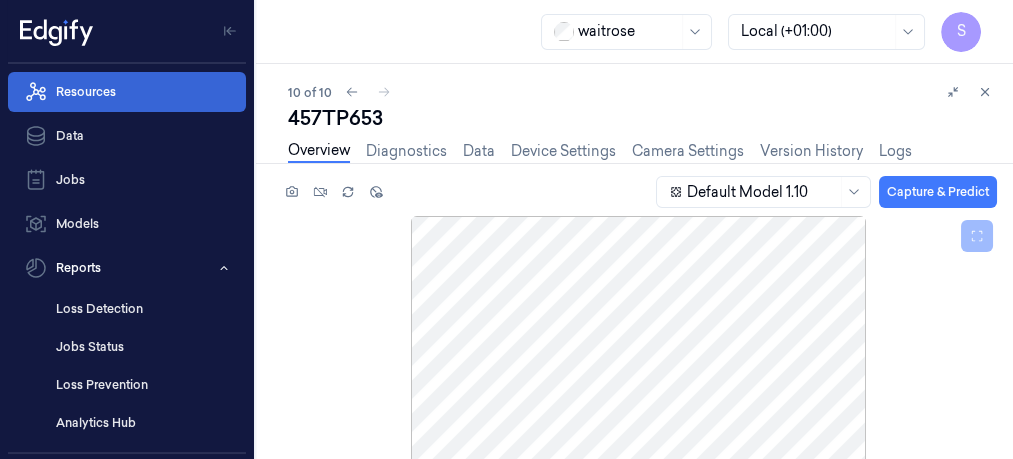 click on "Resources" at bounding box center [127, 92] 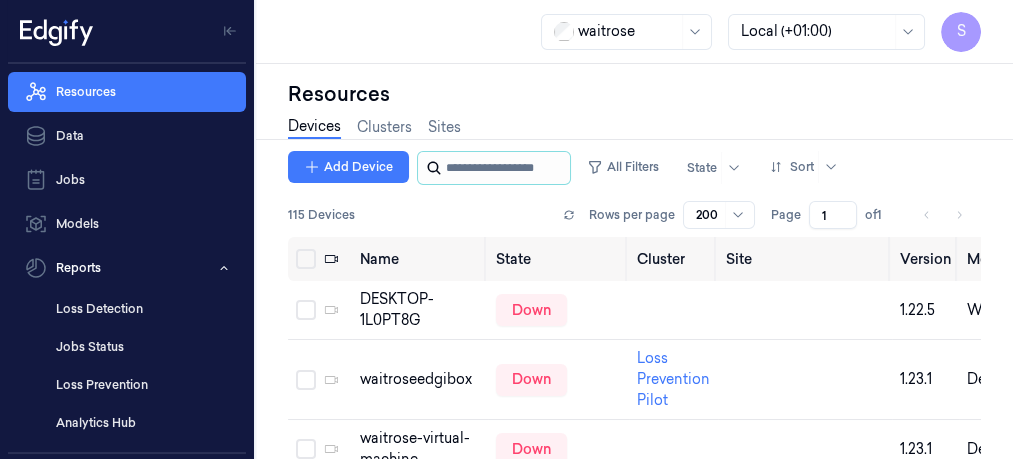 click at bounding box center [506, 168] 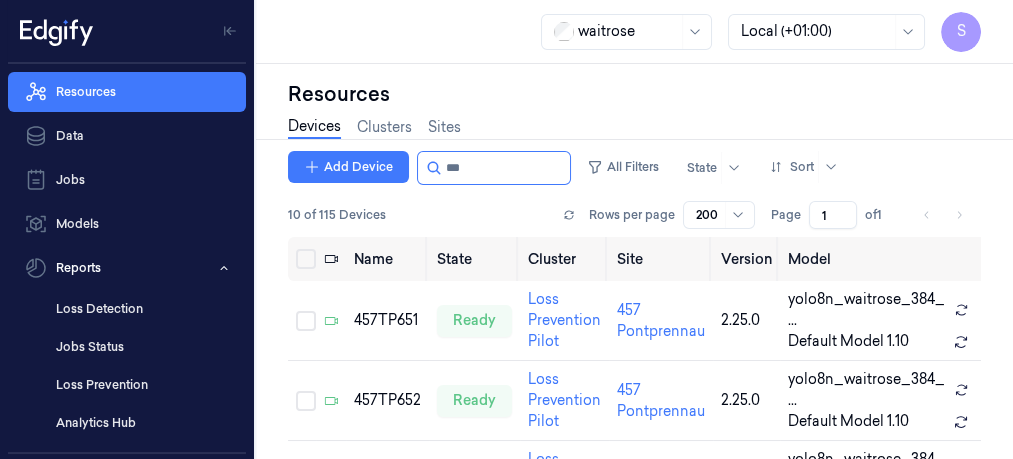 type on "***" 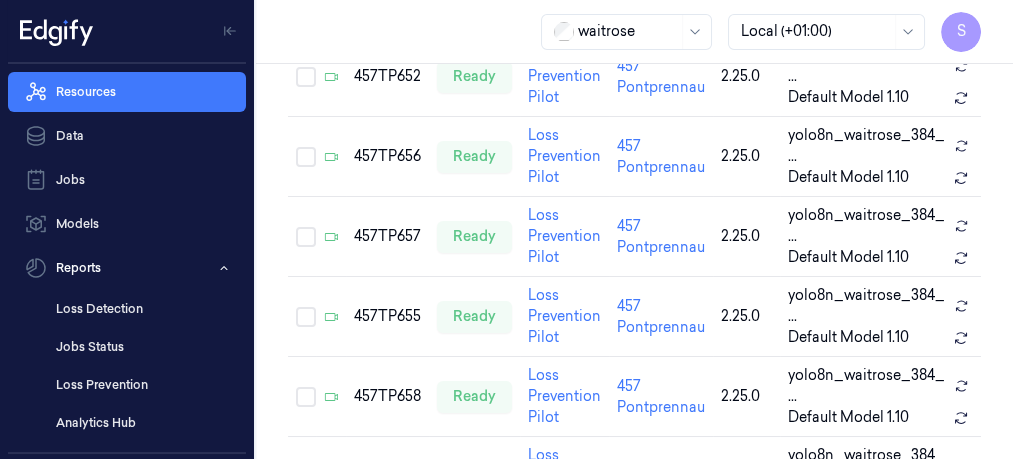 scroll, scrollTop: 345, scrollLeft: 0, axis: vertical 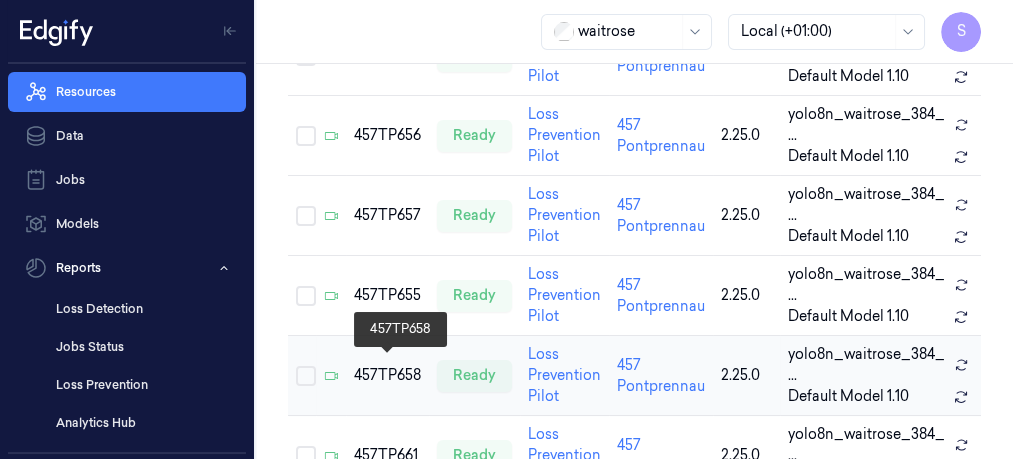 click on "457TP658" at bounding box center (387, 375) 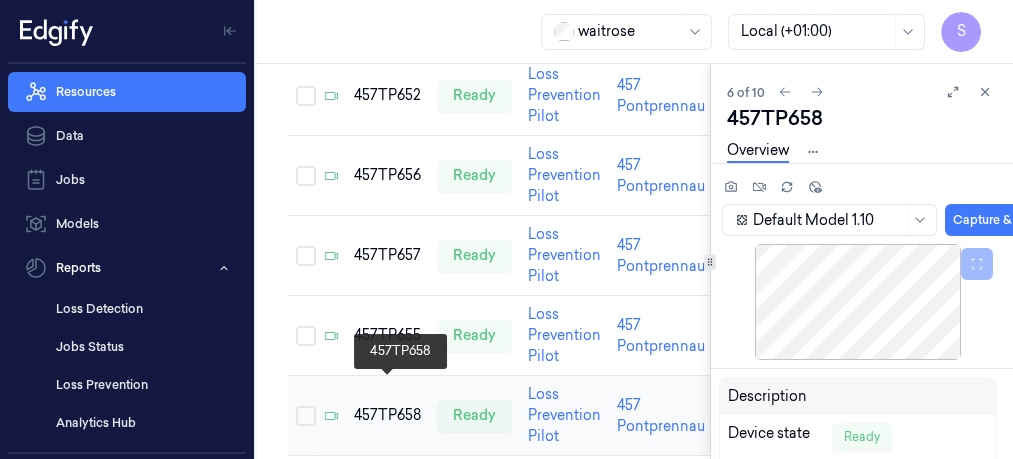 scroll, scrollTop: 0, scrollLeft: 0, axis: both 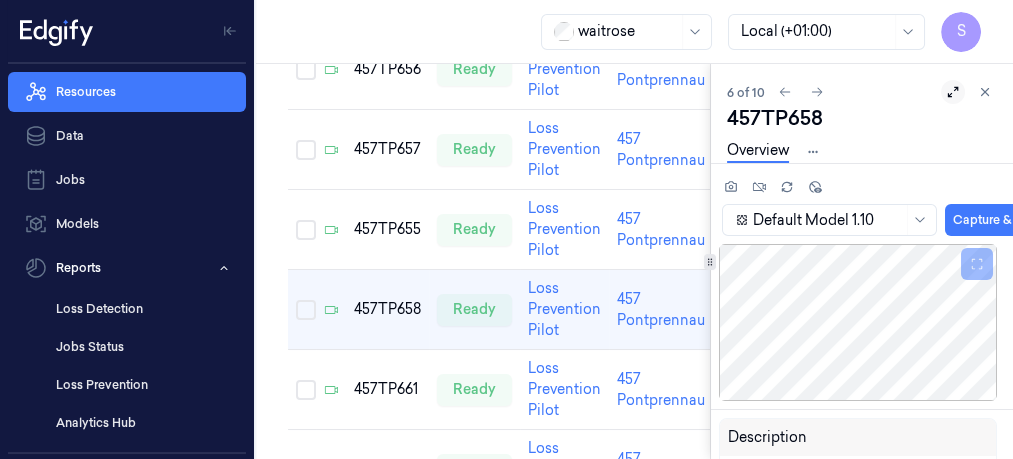 click at bounding box center [953, 92] 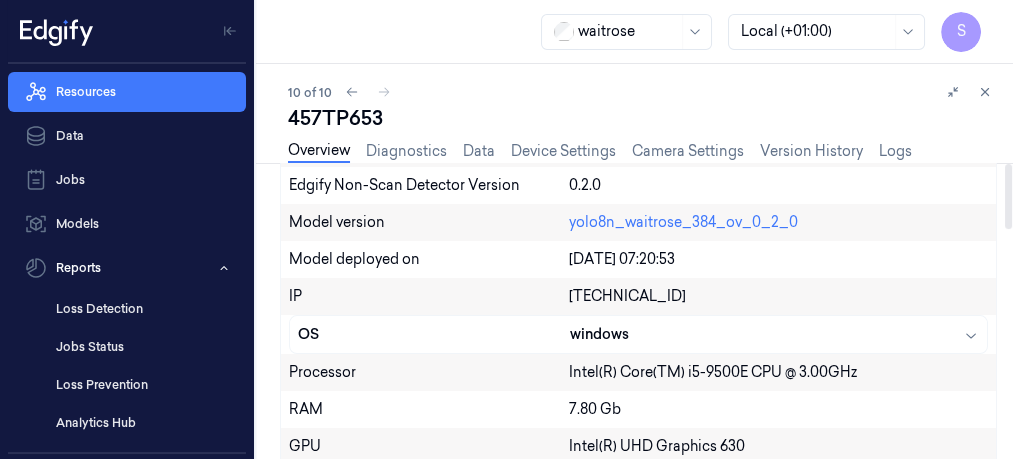 scroll, scrollTop: 0, scrollLeft: 0, axis: both 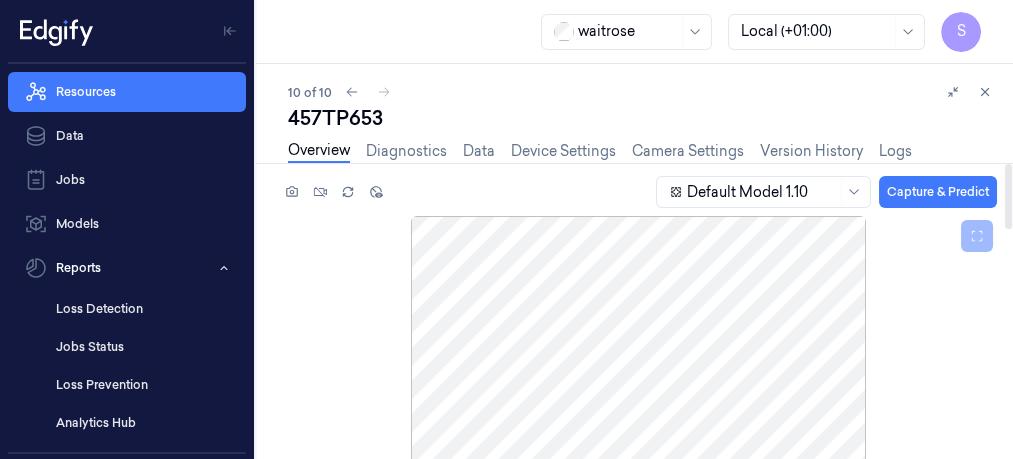 drag, startPoint x: 1006, startPoint y: 207, endPoint x: 1011, endPoint y: 119, distance: 88.14193 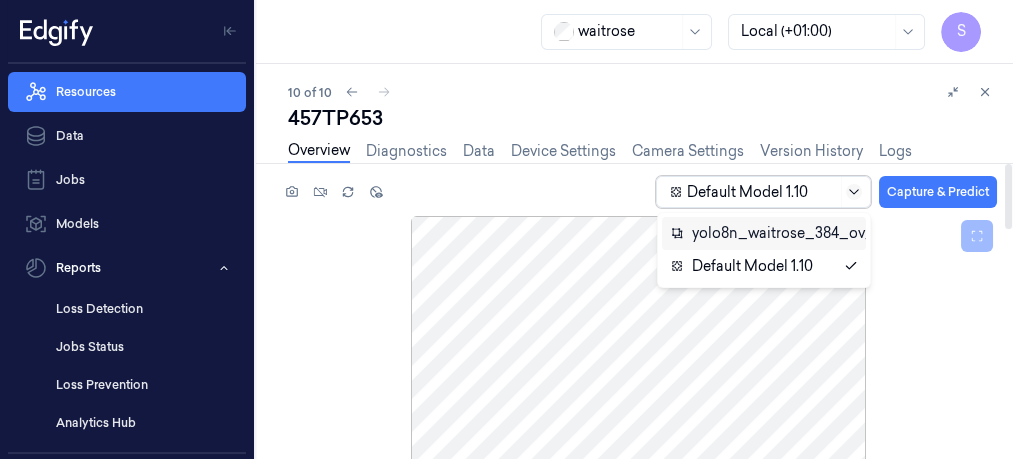 click 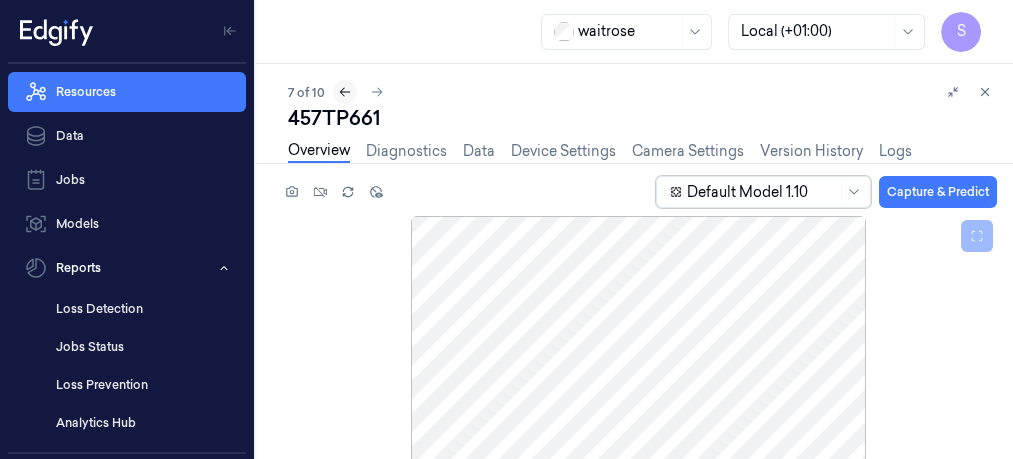 click 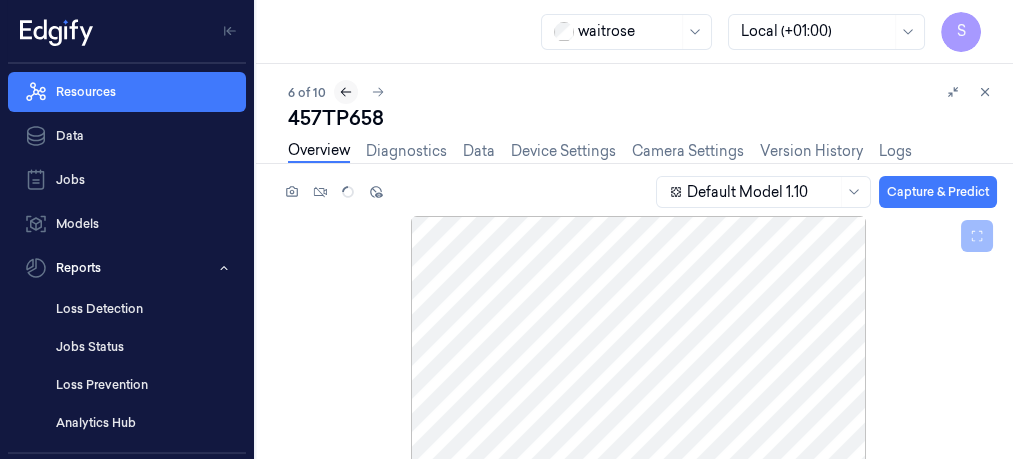 click 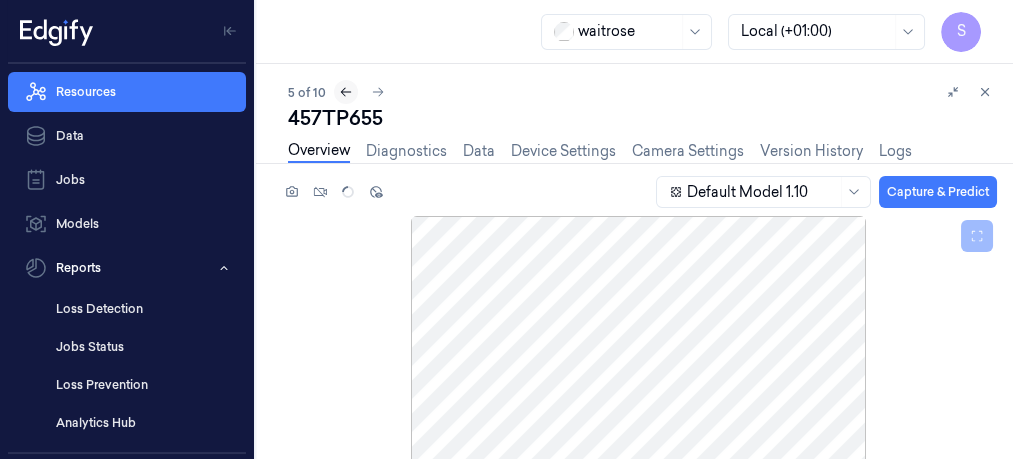 click 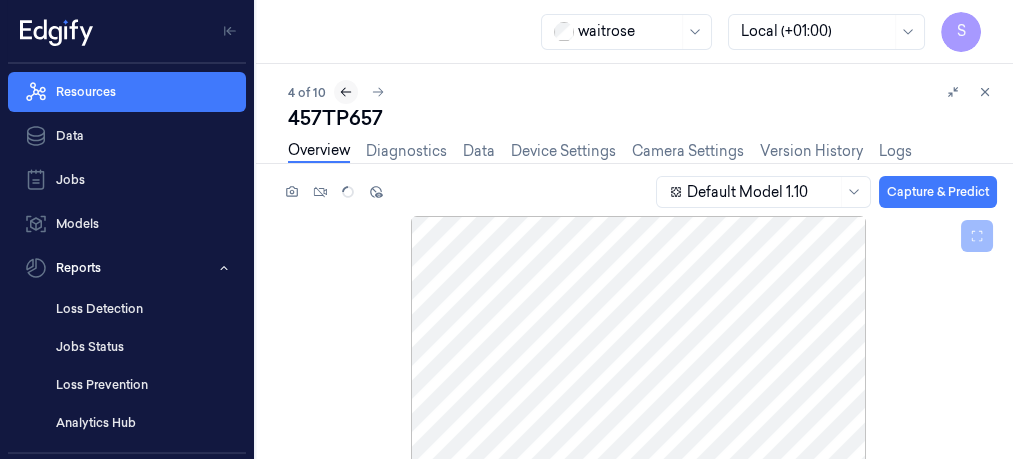 click 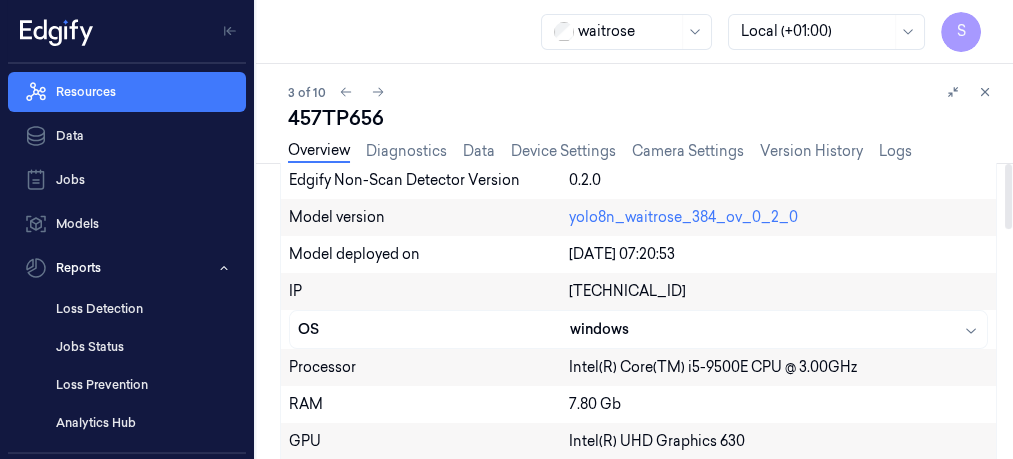 scroll, scrollTop: 0, scrollLeft: 0, axis: both 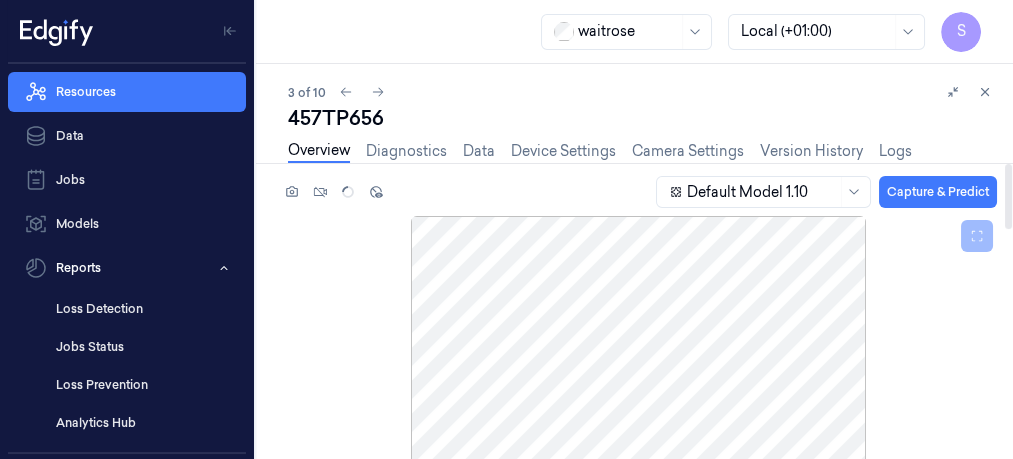 drag, startPoint x: 1008, startPoint y: 214, endPoint x: 1007, endPoint y: 146, distance: 68.007355 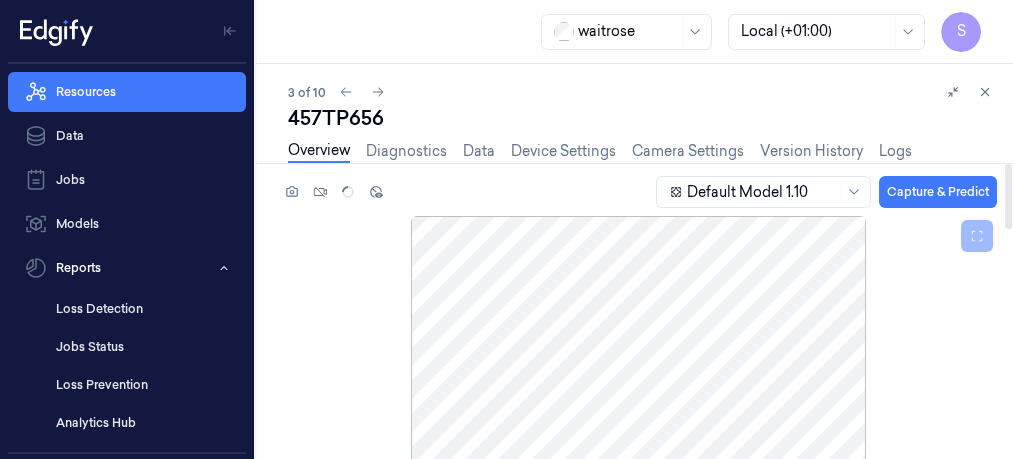click at bounding box center [1008, 196] 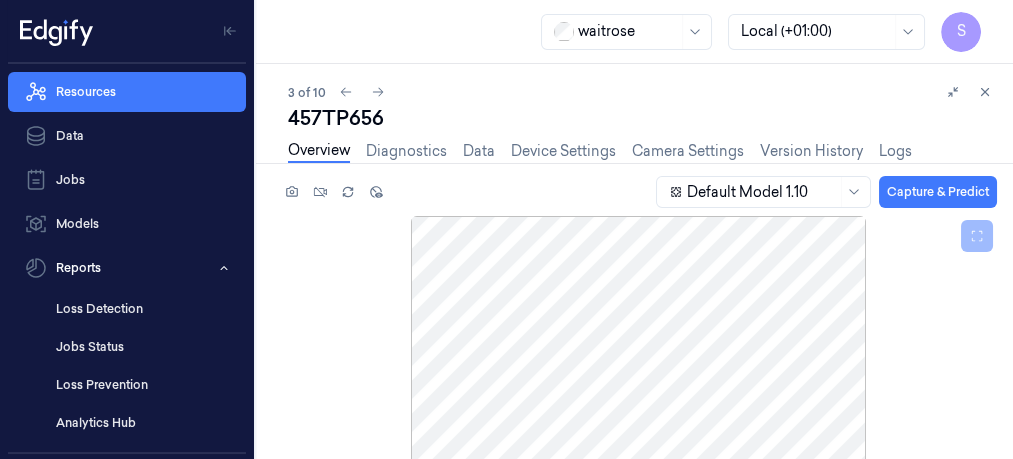 click on "3
of 10 457TP656 Overview Diagnostics Data Device Settings Camera Settings Version History Logs Default Model 1.10 Capture & Predict Description Device state Ready Edgify Non-Scan Detector Health Ready Site 457	 Pontprennau Device cluster Loss Prevention Pilot First connected at 12/11/2024 06:42:56 Activation time Pick a date Tags Last Keep Alive 03/07/2025 06:31:03 Connected since 03/07/2025 06:12:03 Agent Version 2.25.0 Edgify Non-Scan Detector Version 0.2.0 Model version yolo8n_waitrose_384_ov_0_2_0 Model deployed on 28/05/2025 07:20:53 IP 10.216.35.20 OS windows Processor Intel(R) Core(TM) i5-9500E CPU @ 3.00GHz RAM 7.80 Gb GPU Intel(R) UHD Graphics 630 Disc size Total: 83.04 Gb   Used: 68.88 Gb   Free: 14.16 Gb Samples Storage Locked:  0 Used:  4.23 MB Active:  1.99 GB Total:  2.10 GB Video Storage Used:  0 Total:  21.22 GB Ports" at bounding box center [634, 261] 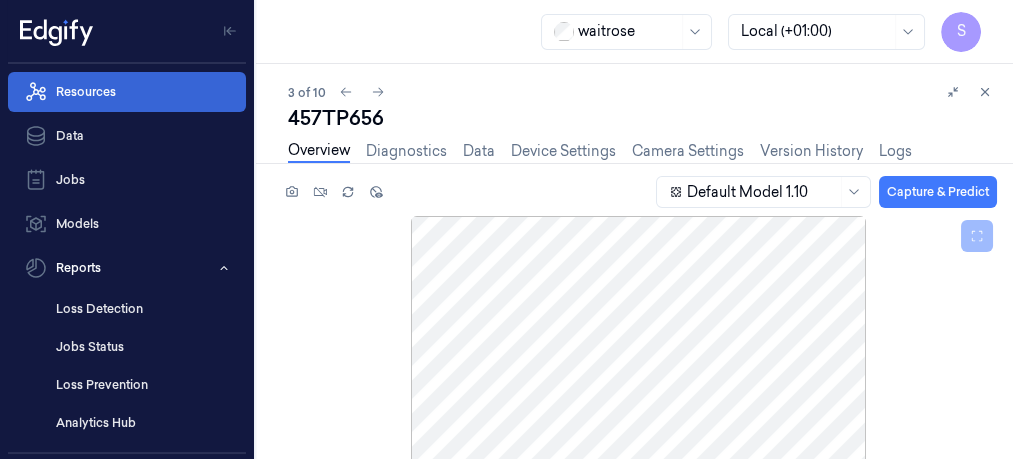 click on "Resources" at bounding box center (127, 92) 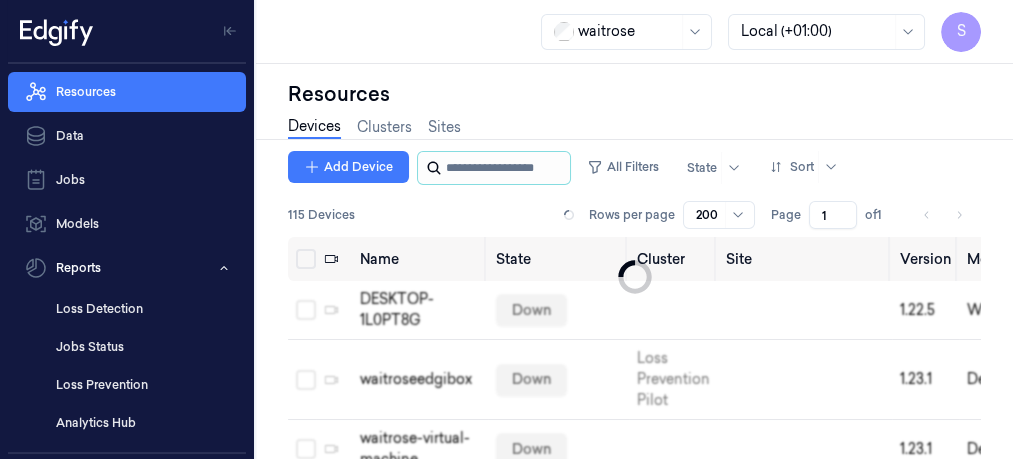 click at bounding box center [506, 168] 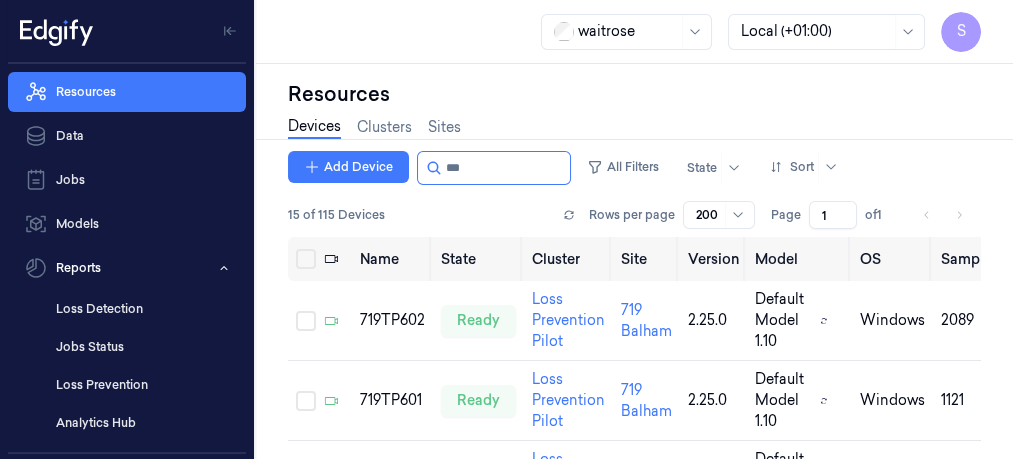 type on "***" 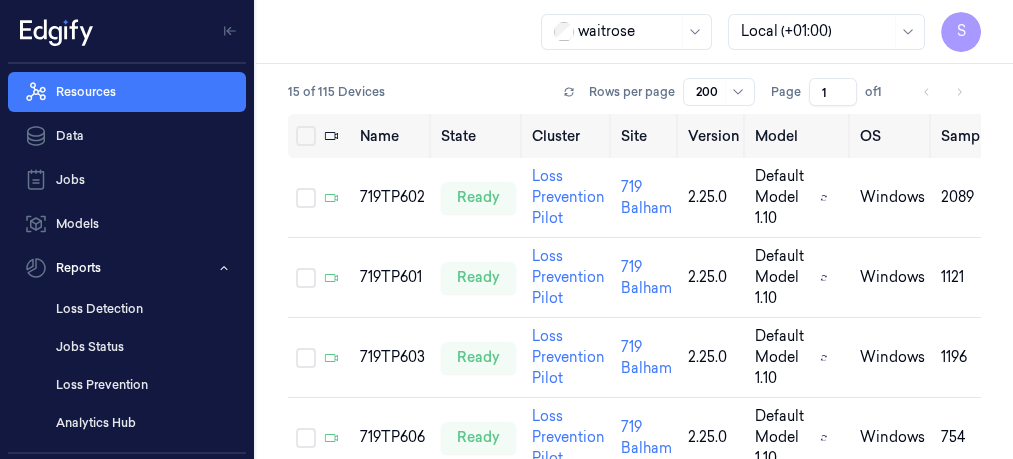 scroll, scrollTop: 130, scrollLeft: 0, axis: vertical 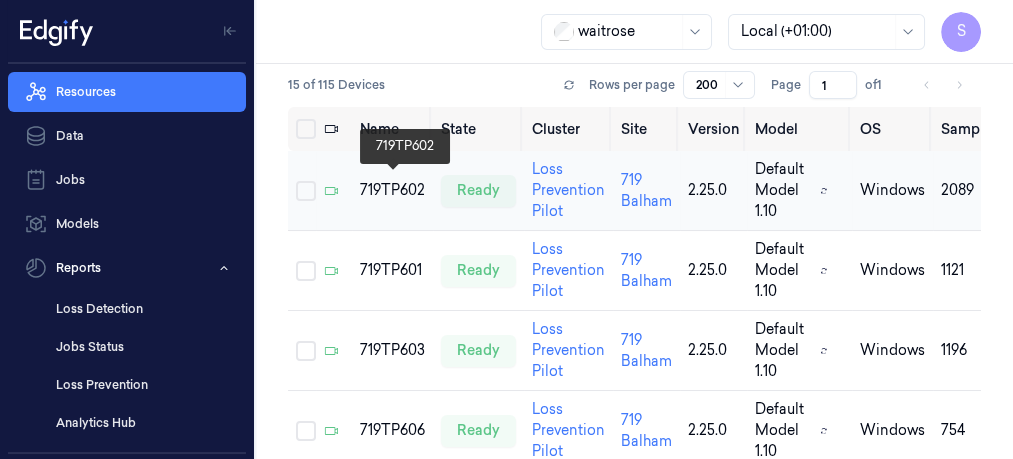 click on "719TP602" at bounding box center [392, 190] 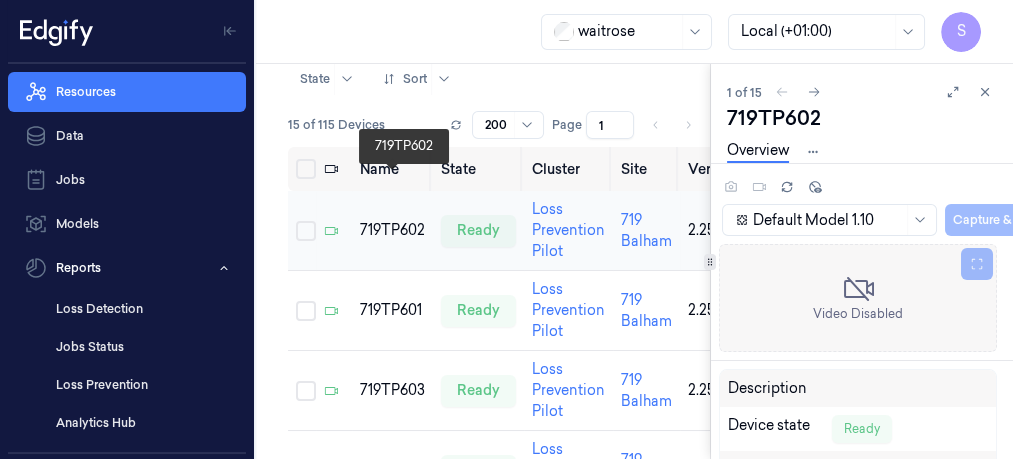 scroll, scrollTop: 0, scrollLeft: 0, axis: both 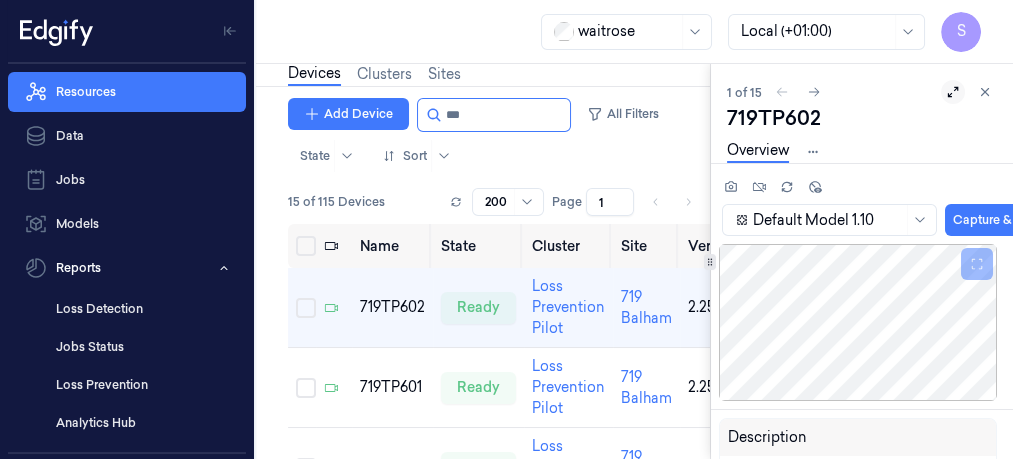 click 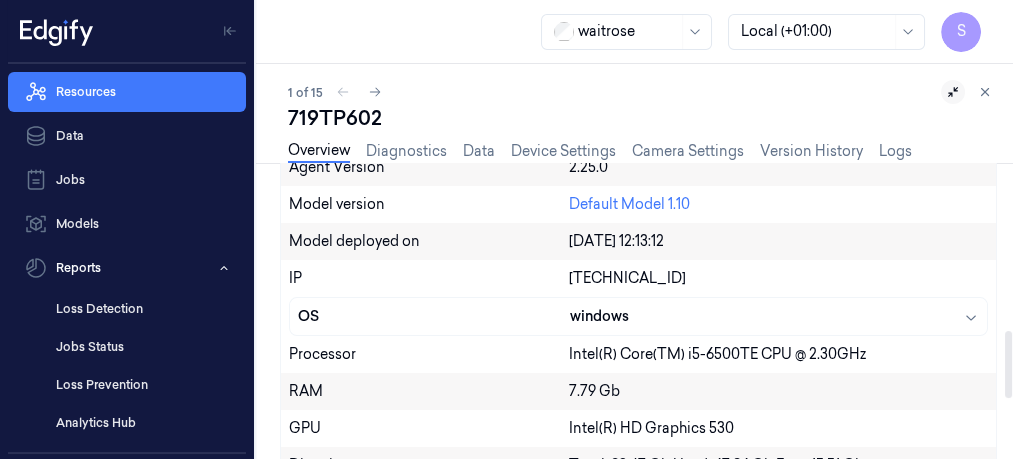 scroll, scrollTop: 735, scrollLeft: 0, axis: vertical 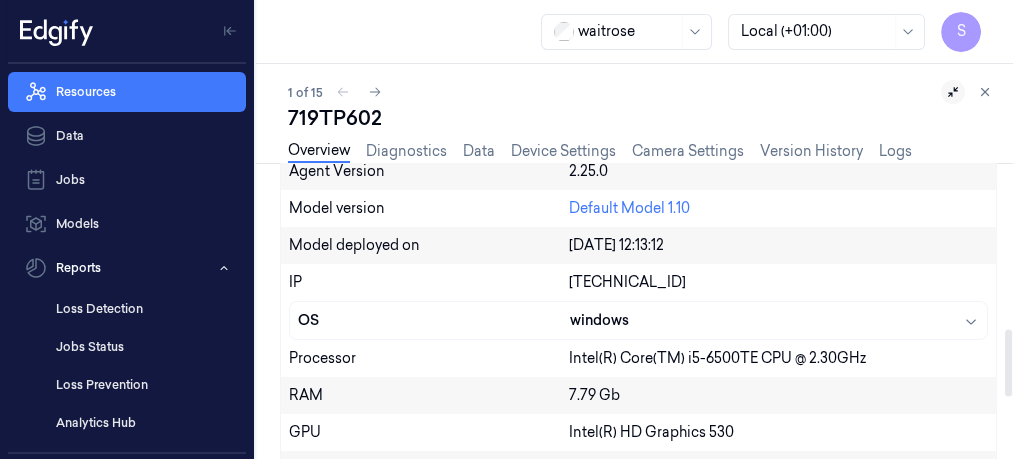 drag, startPoint x: 1010, startPoint y: 204, endPoint x: 999, endPoint y: 369, distance: 165.36626 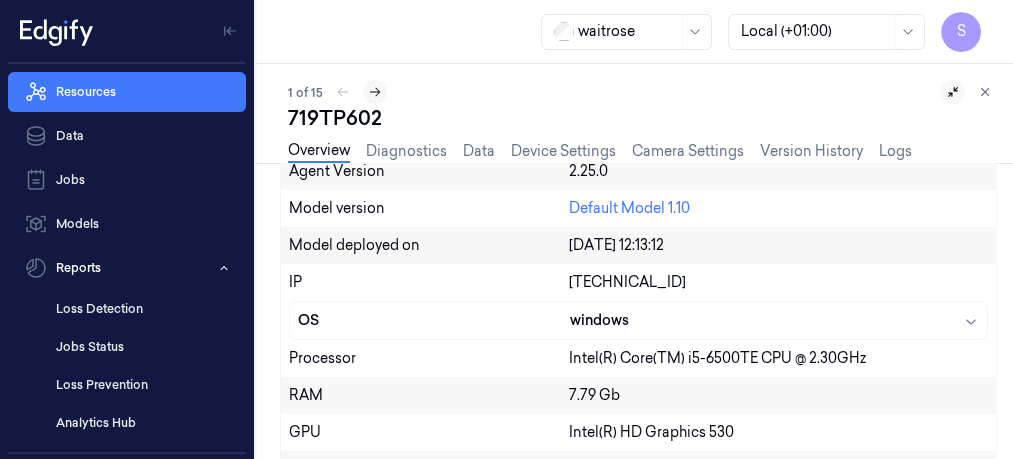 click 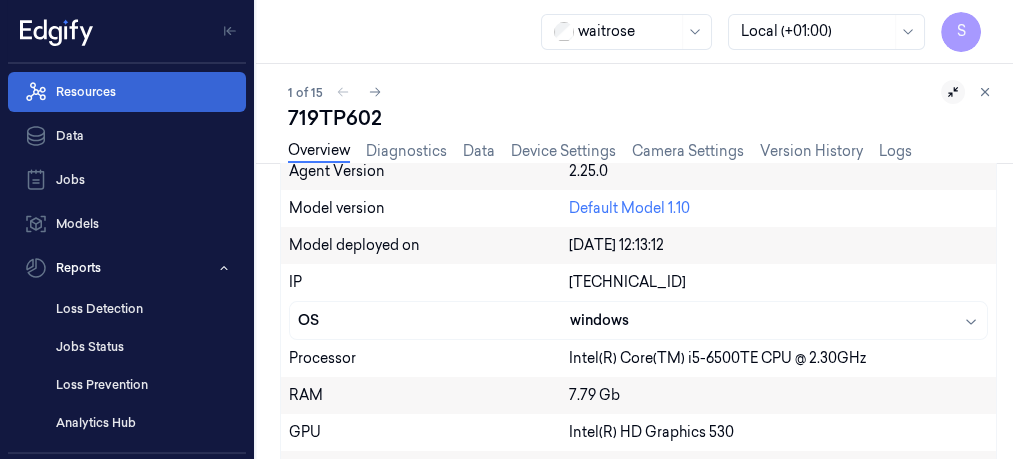 click on "Resources" at bounding box center (127, 92) 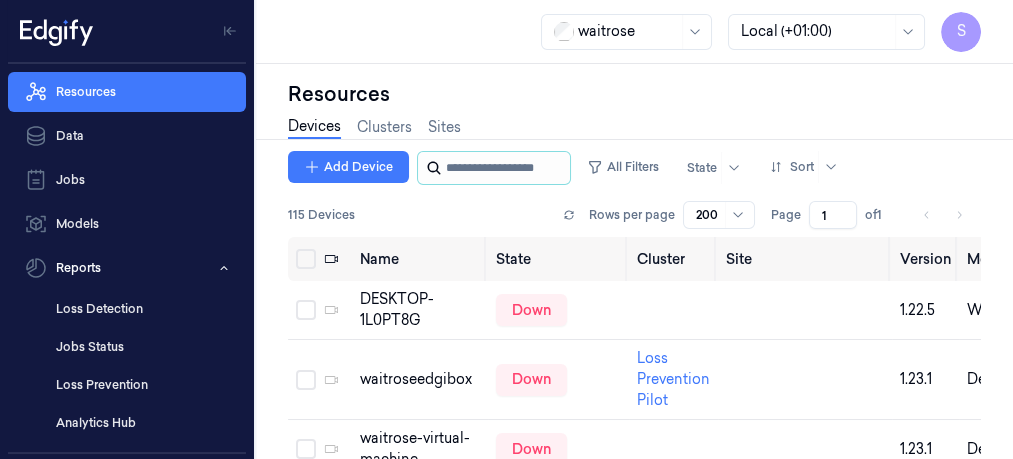 click at bounding box center (506, 168) 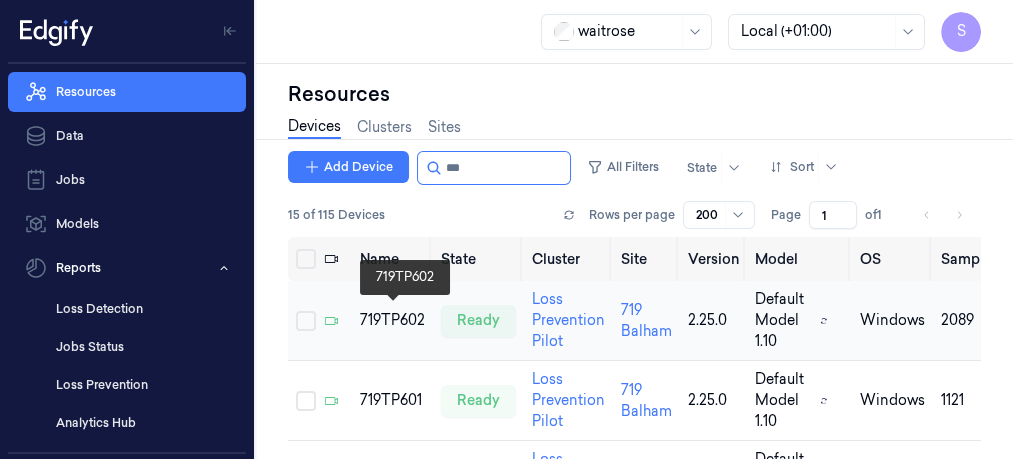 type on "***" 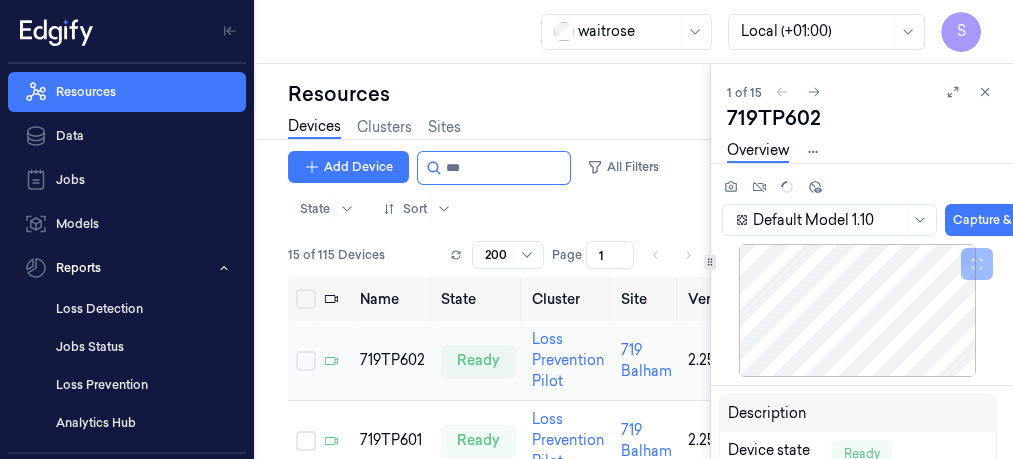 scroll, scrollTop: 0, scrollLeft: 0, axis: both 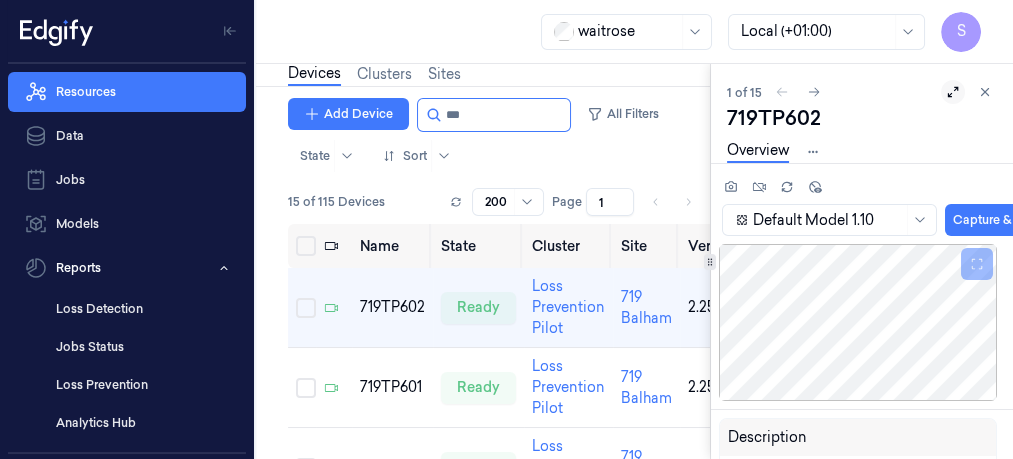 click 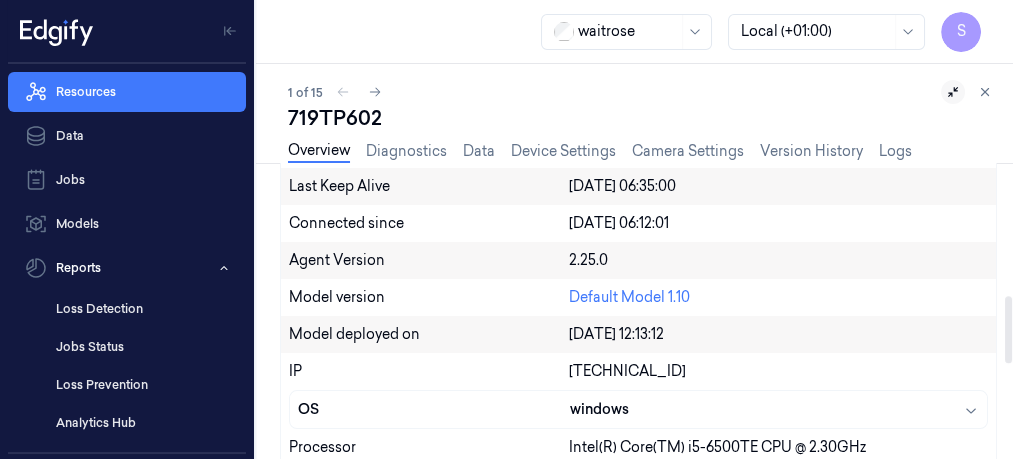 scroll, scrollTop: 676, scrollLeft: 0, axis: vertical 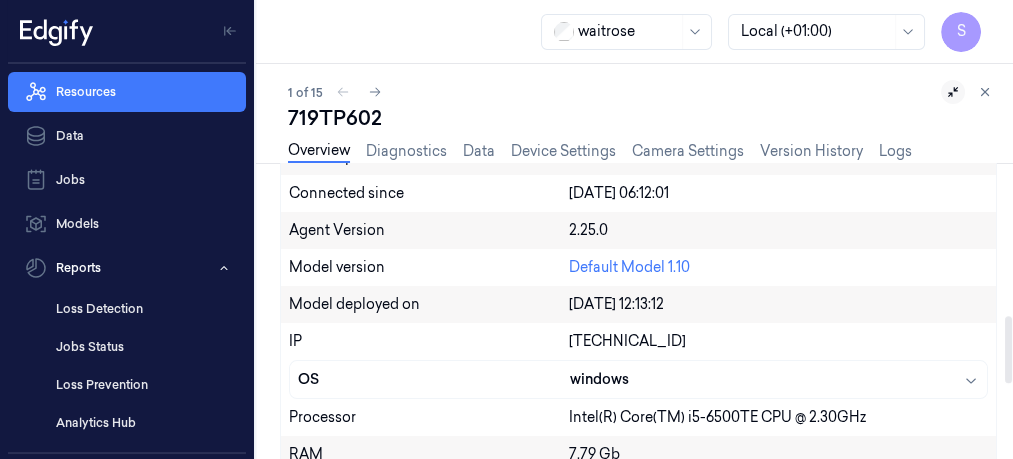 drag, startPoint x: 1009, startPoint y: 177, endPoint x: 1010, endPoint y: 328, distance: 151.00331 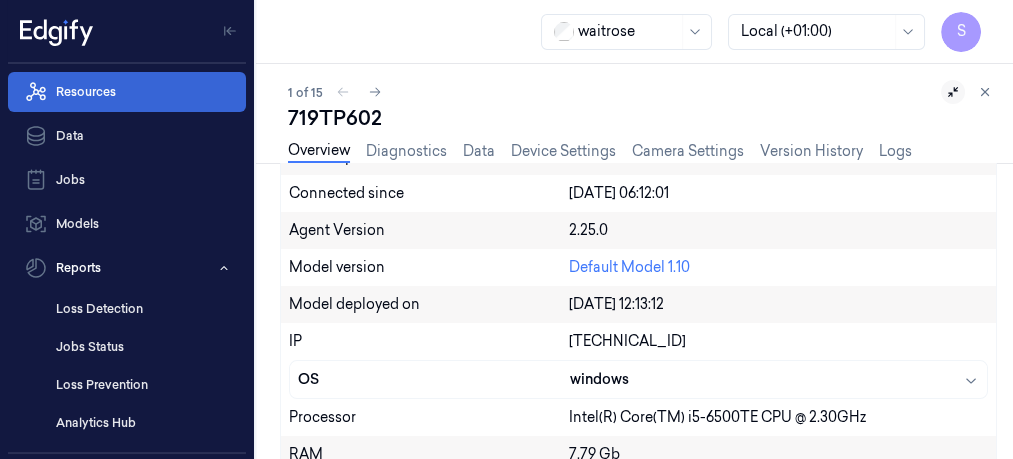click on "Resources" at bounding box center [127, 92] 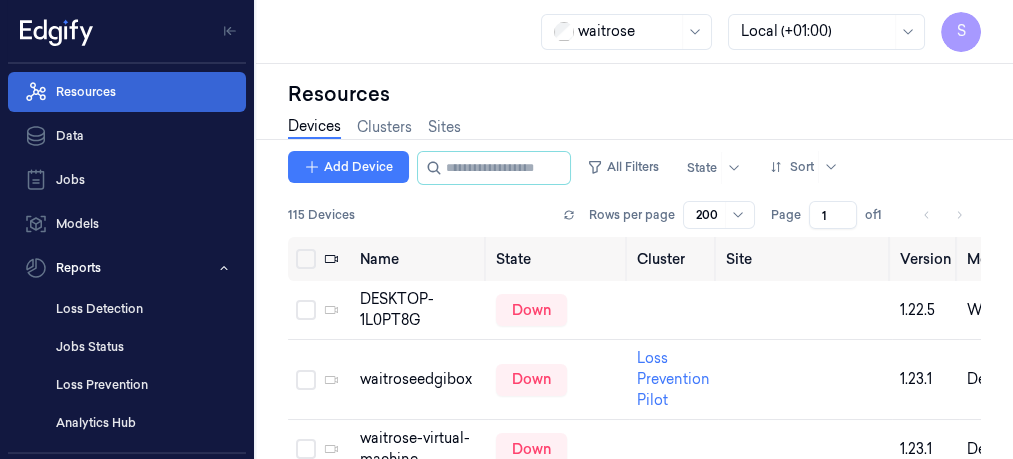 click on "Resources" at bounding box center (127, 92) 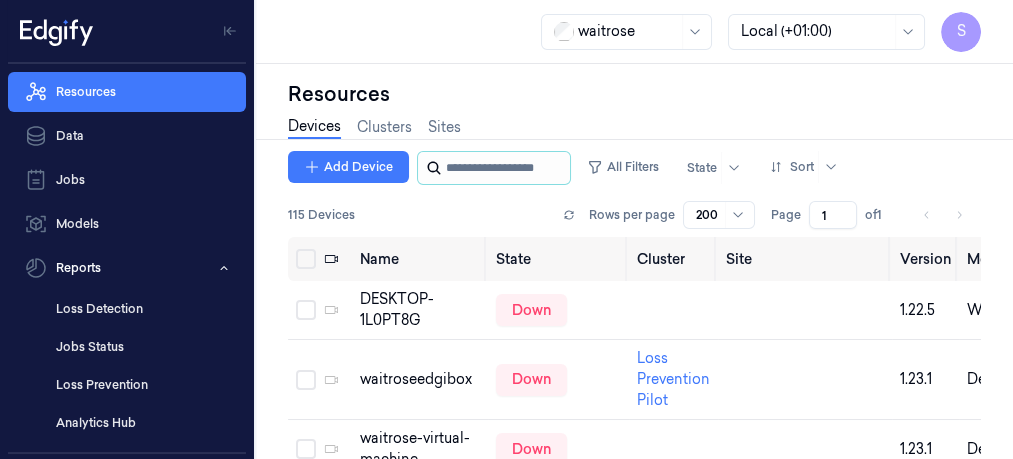click at bounding box center (506, 168) 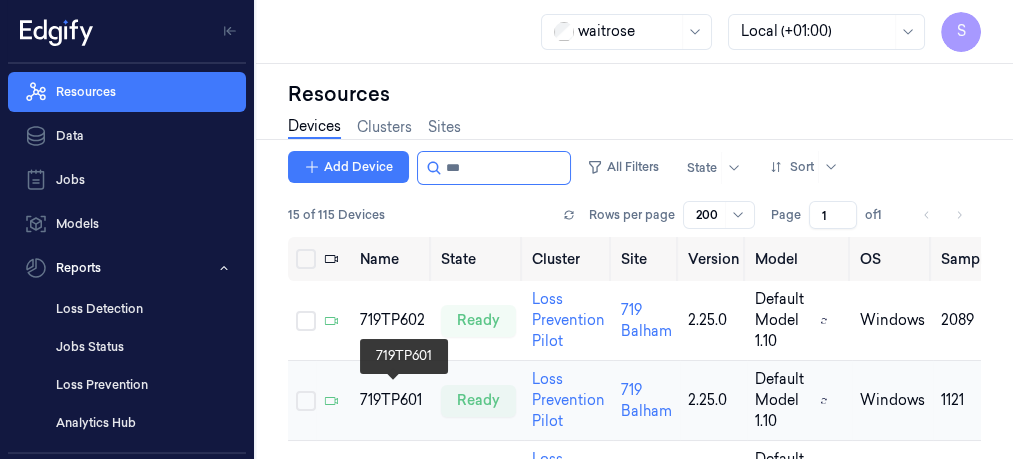 type on "***" 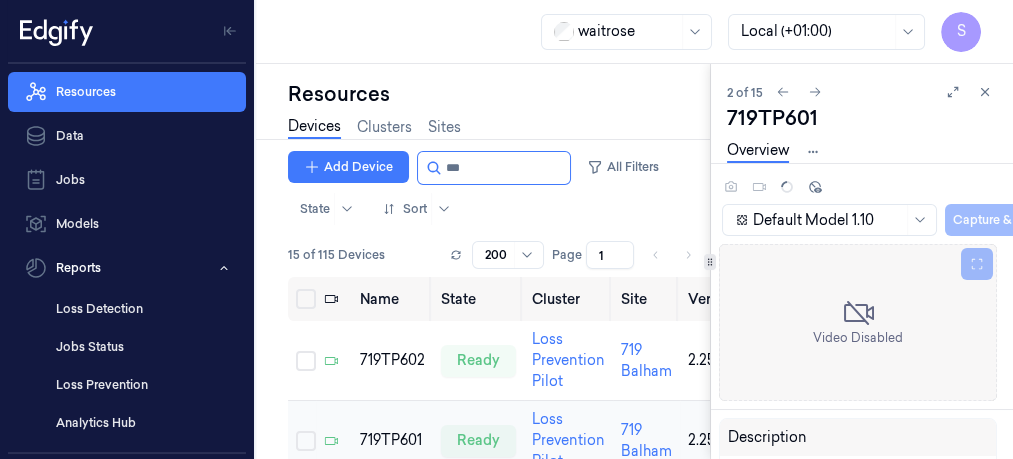 scroll, scrollTop: 0, scrollLeft: 0, axis: both 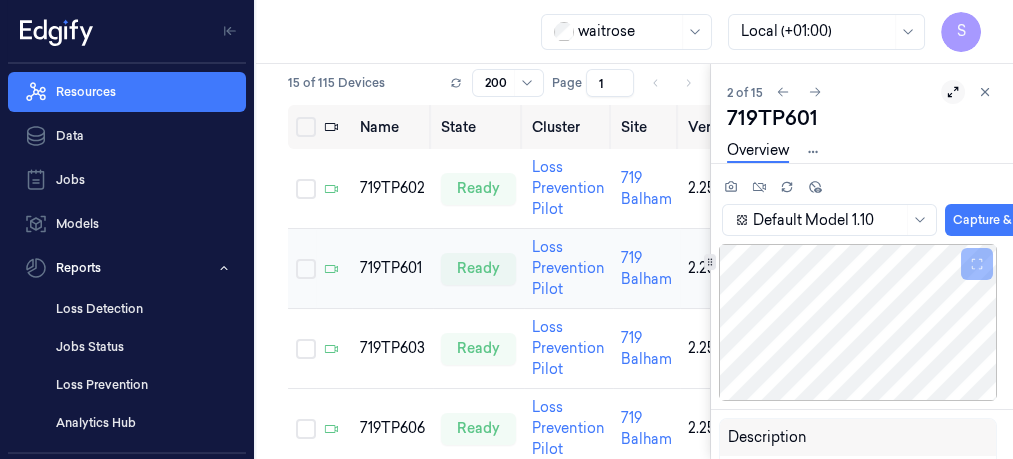 click 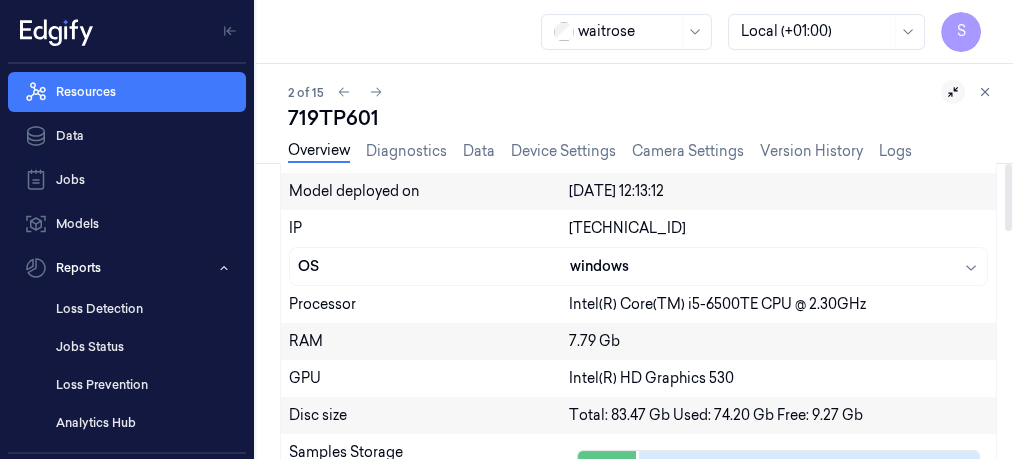 scroll, scrollTop: 0, scrollLeft: 0, axis: both 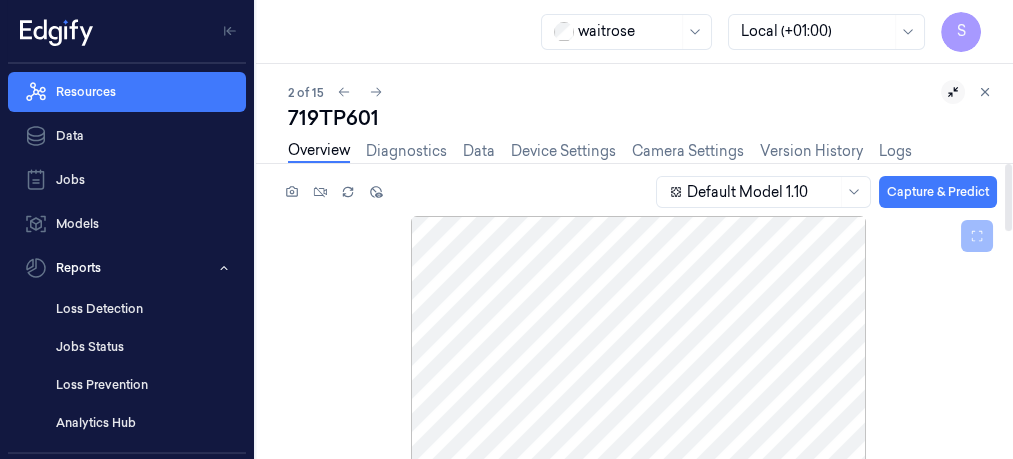 drag, startPoint x: 1008, startPoint y: 172, endPoint x: 1011, endPoint y: 25, distance: 147.03061 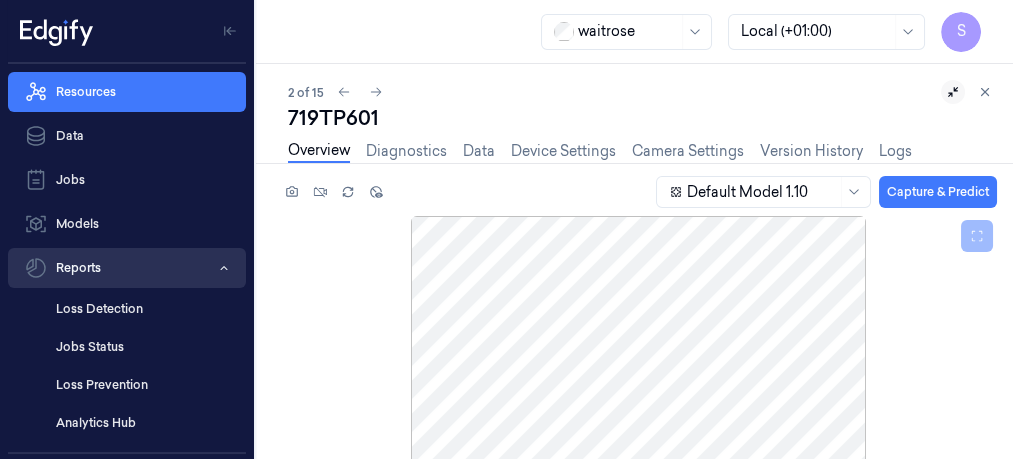 click on "Reports" at bounding box center [127, 268] 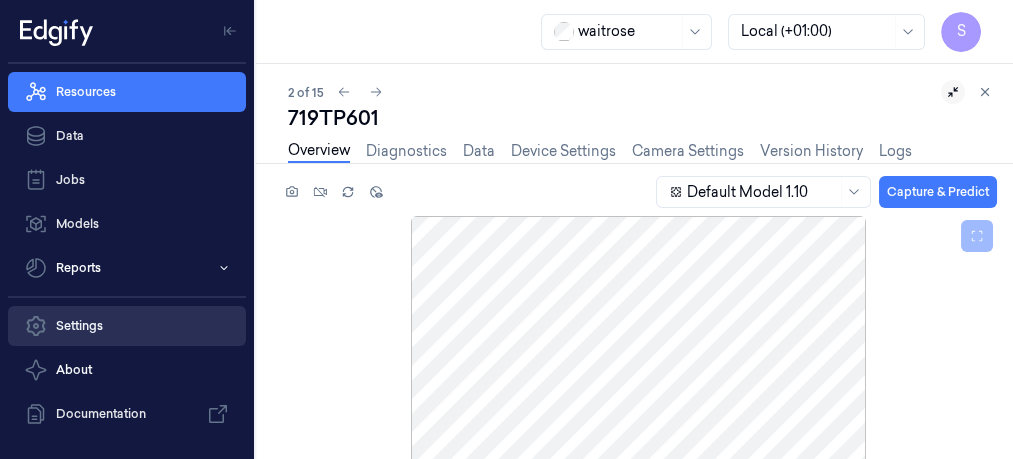 click on "Settings" at bounding box center [127, 326] 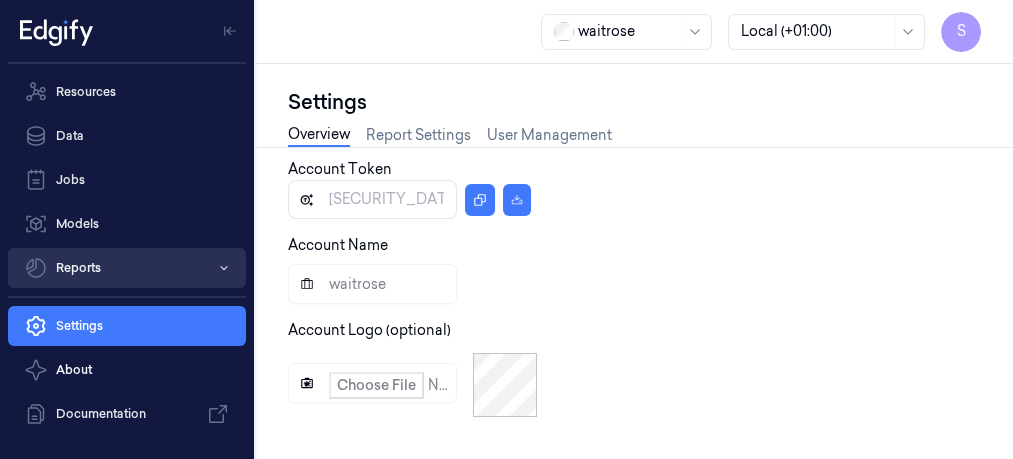 click on "Reports" at bounding box center (127, 268) 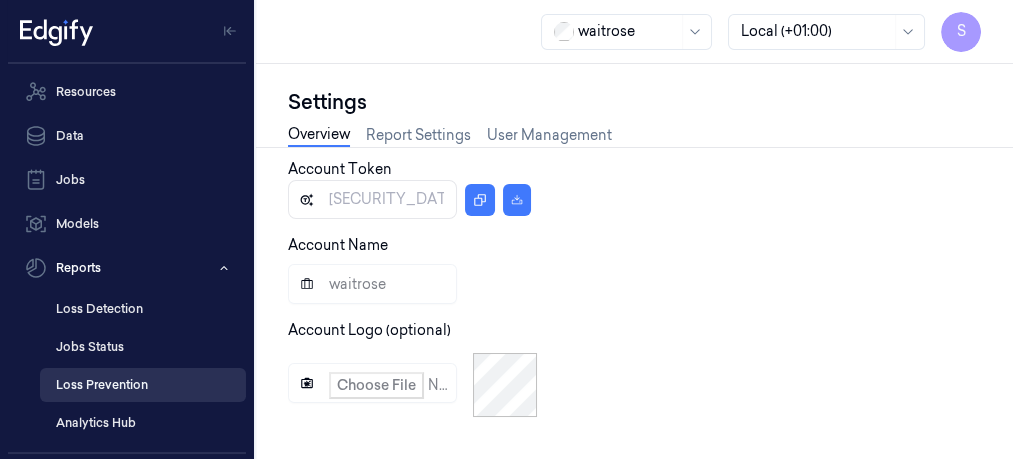 click on "Loss Prevention" at bounding box center [143, 385] 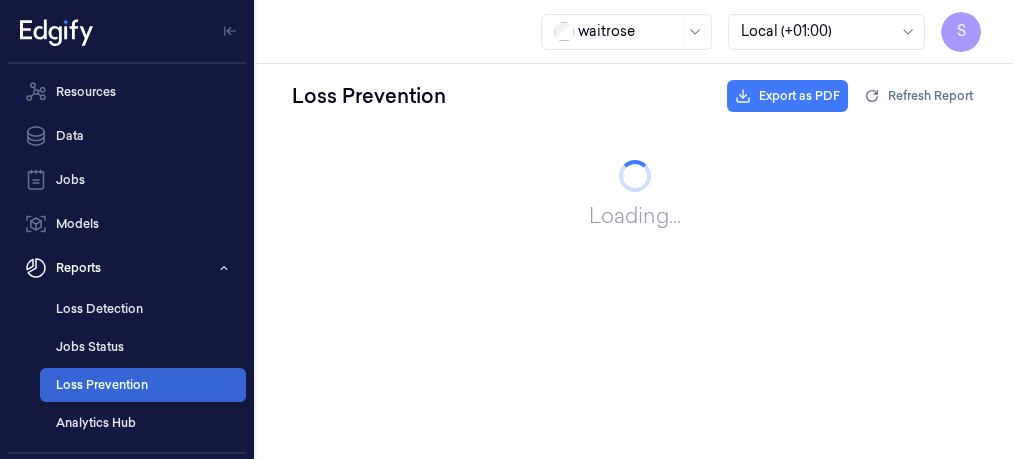 scroll, scrollTop: 0, scrollLeft: 0, axis: both 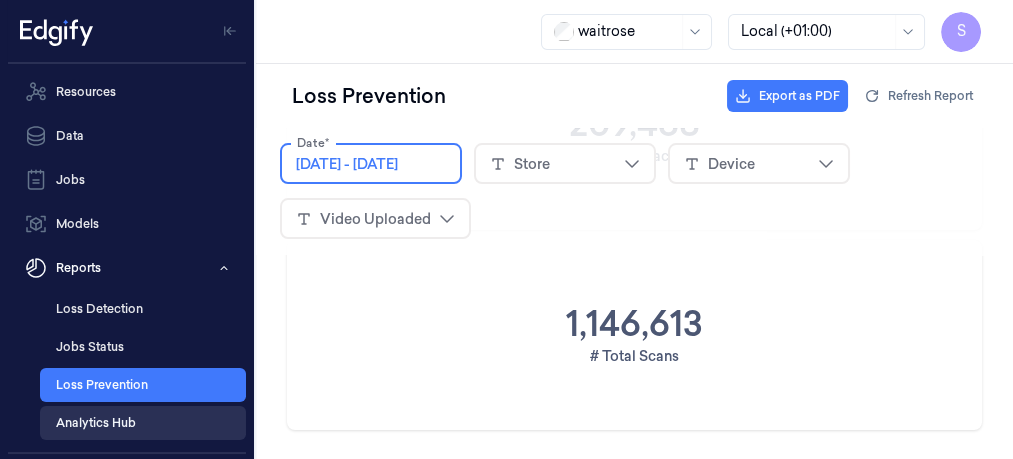 click on "Analytics Hub" at bounding box center [143, 423] 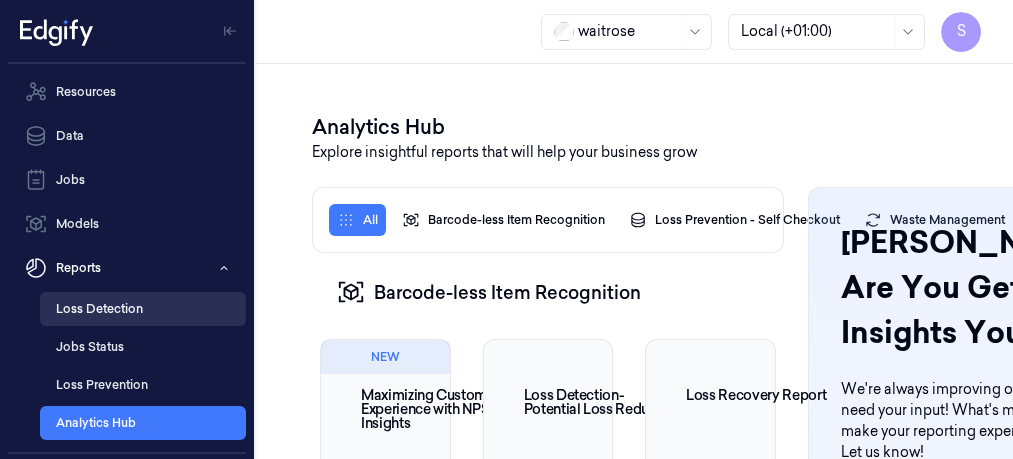 click on "Loss Detection" at bounding box center [143, 309] 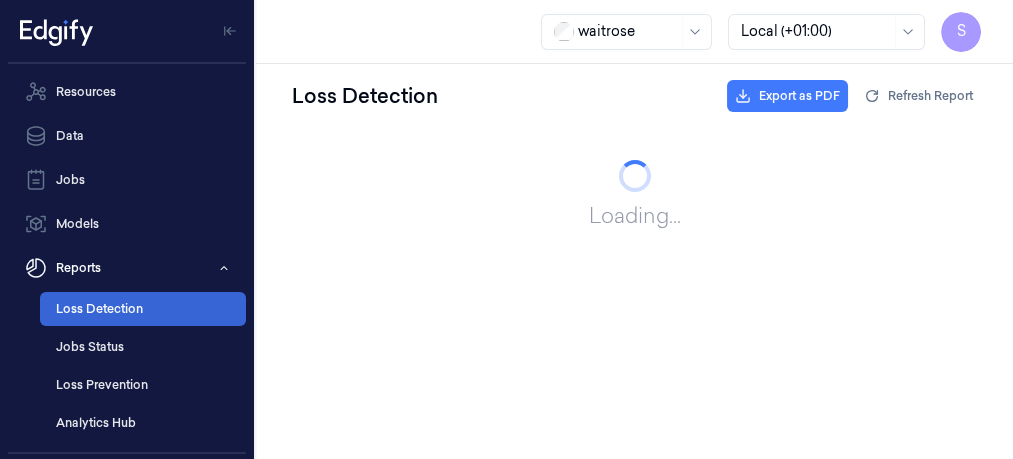 scroll, scrollTop: 0, scrollLeft: 0, axis: both 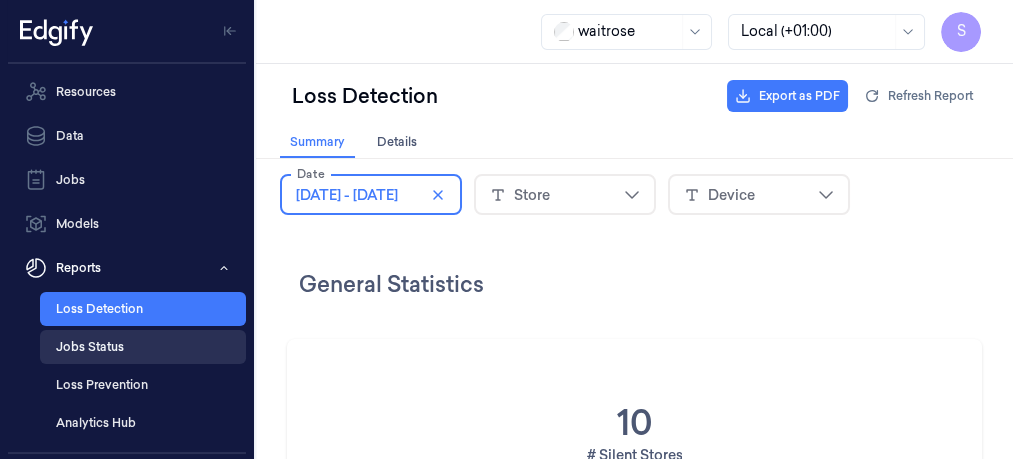 click on "Jobs Status" at bounding box center (143, 347) 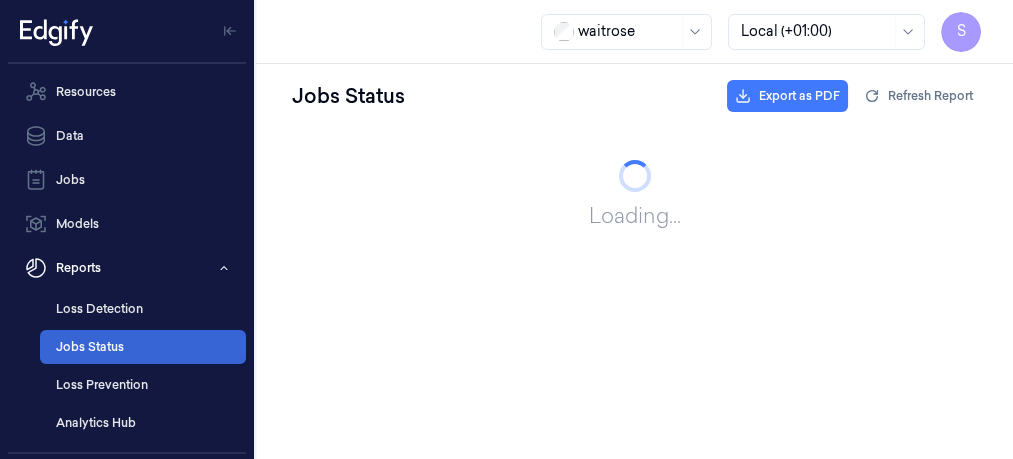 scroll, scrollTop: 0, scrollLeft: 0, axis: both 